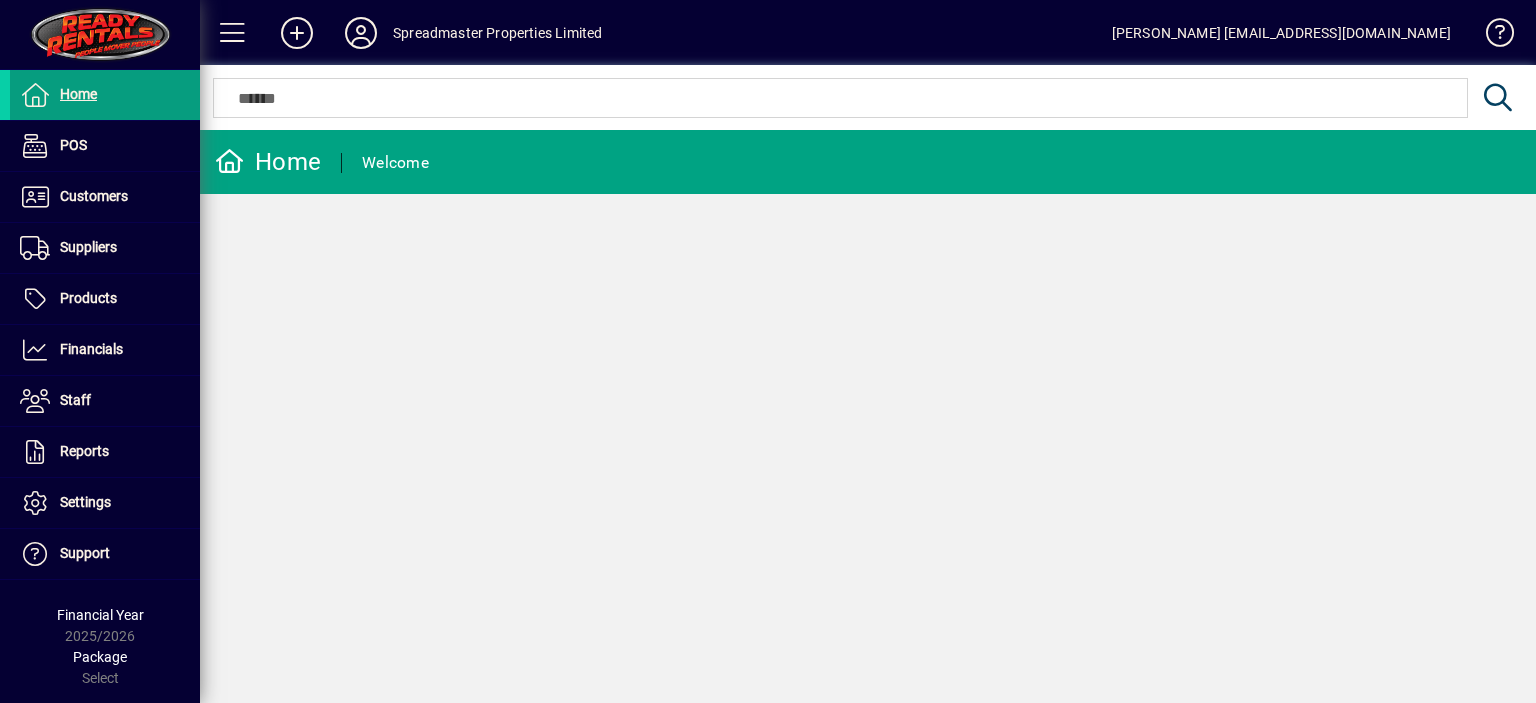 scroll, scrollTop: 0, scrollLeft: 0, axis: both 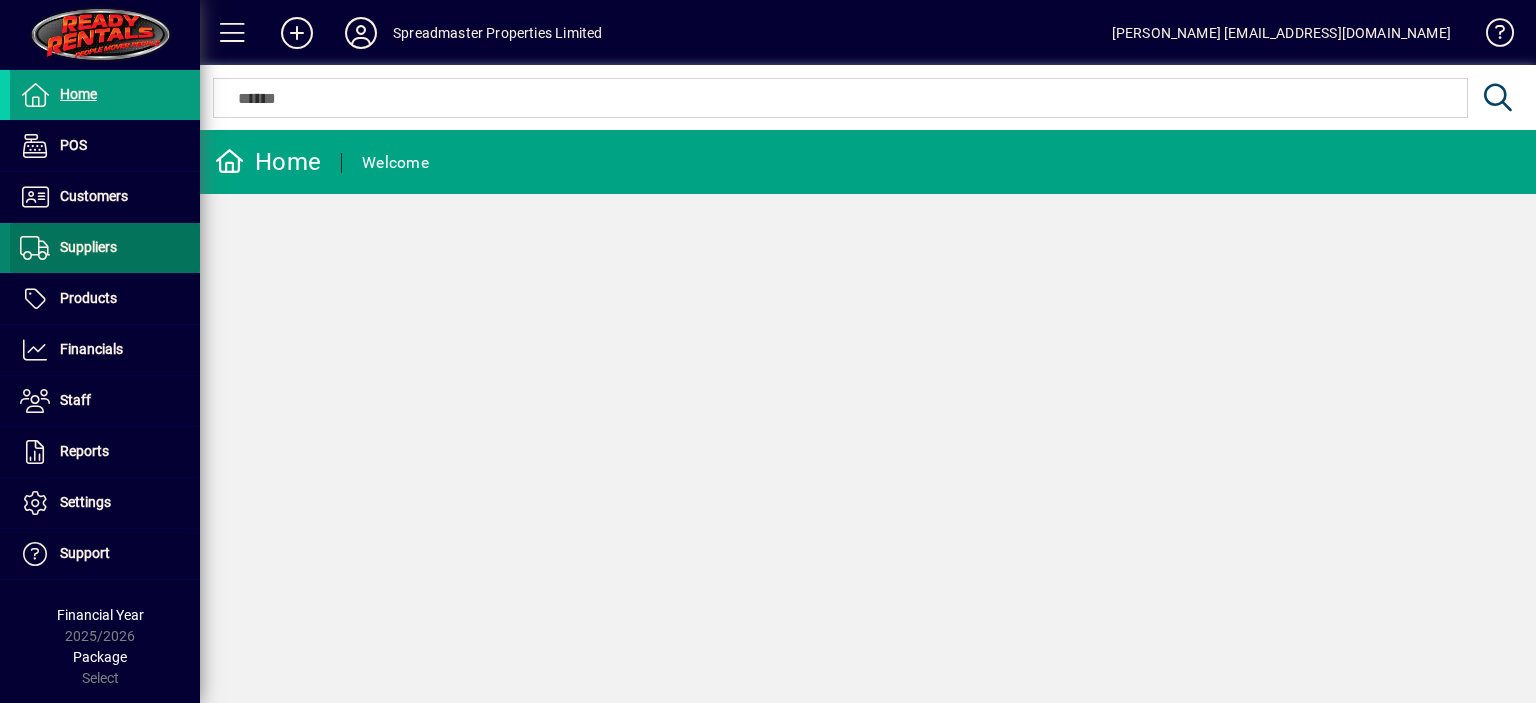 click on "Suppliers" at bounding box center [88, 247] 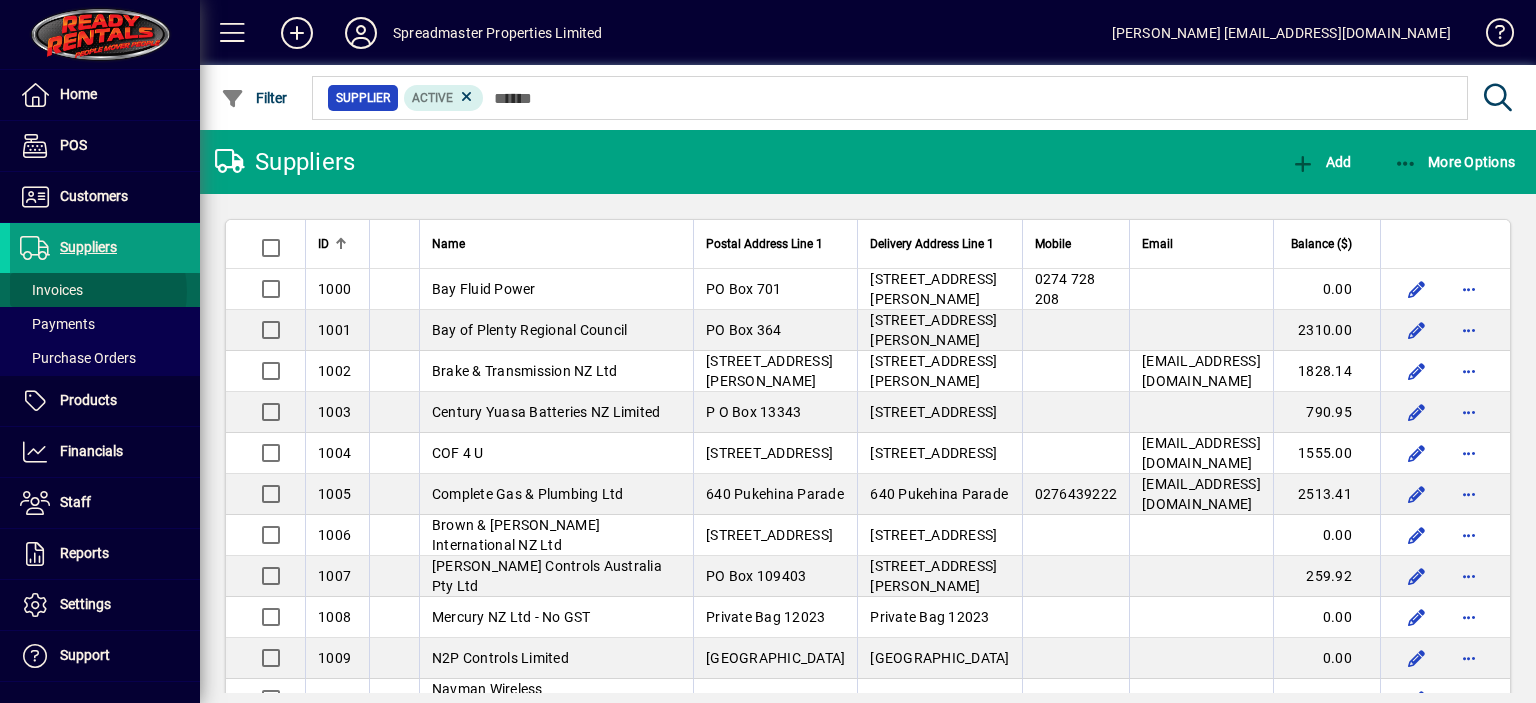 click at bounding box center (105, 290) 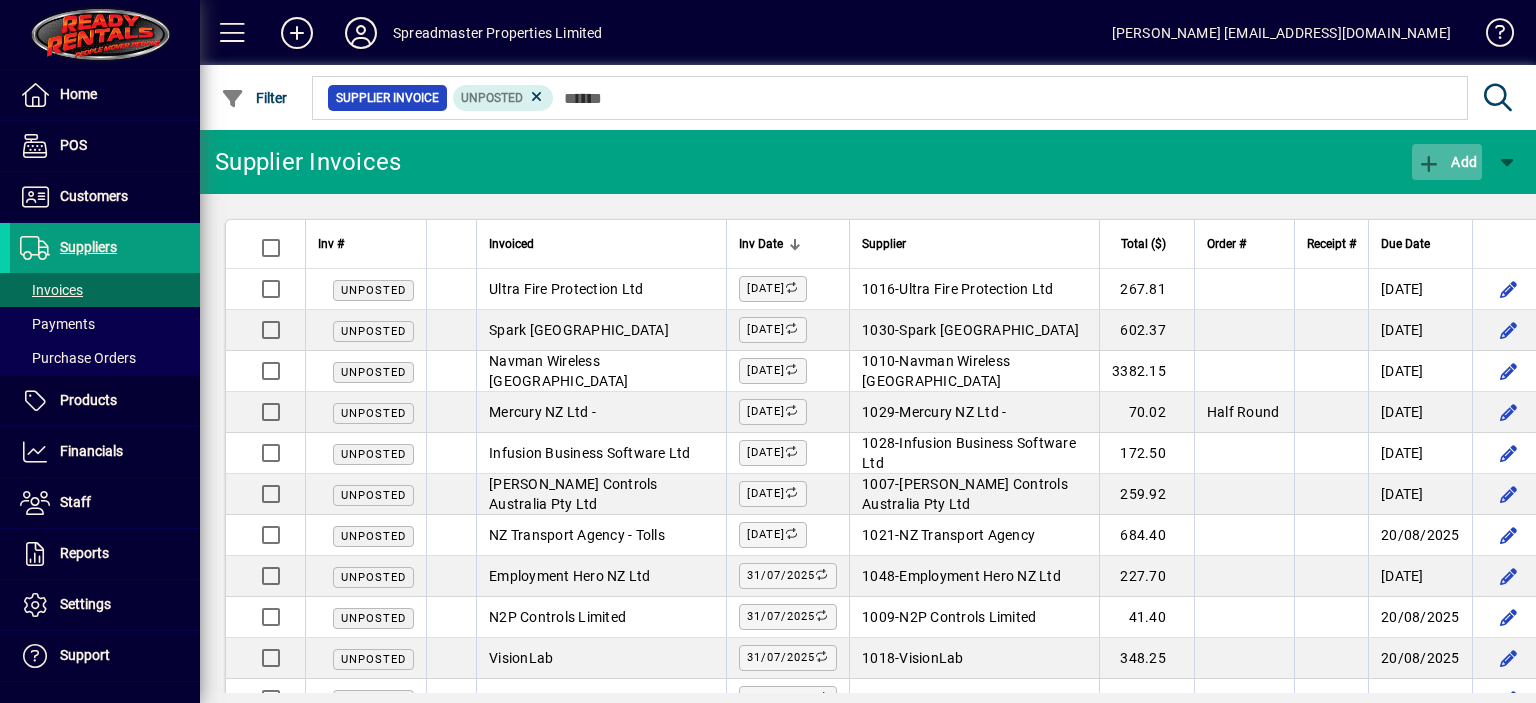click on "Add" 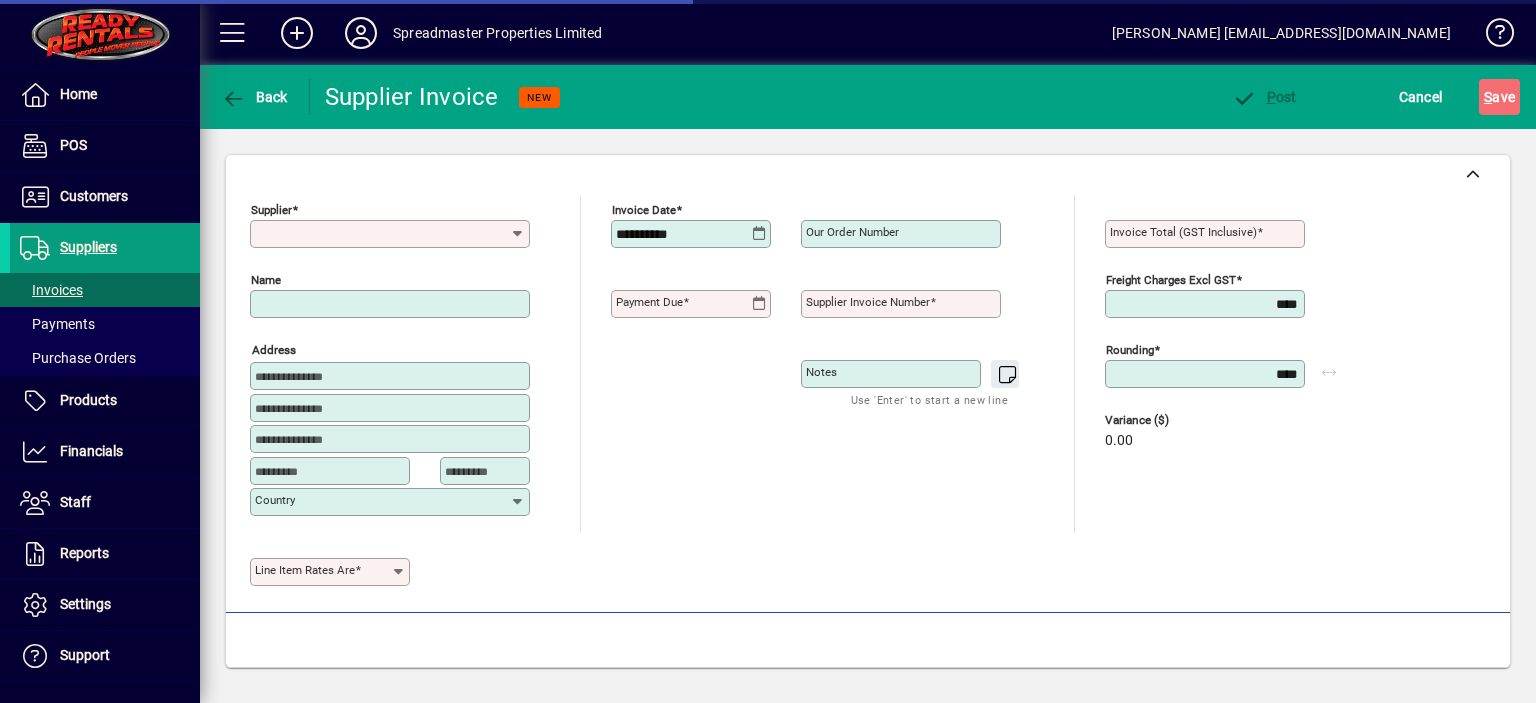 type on "**********" 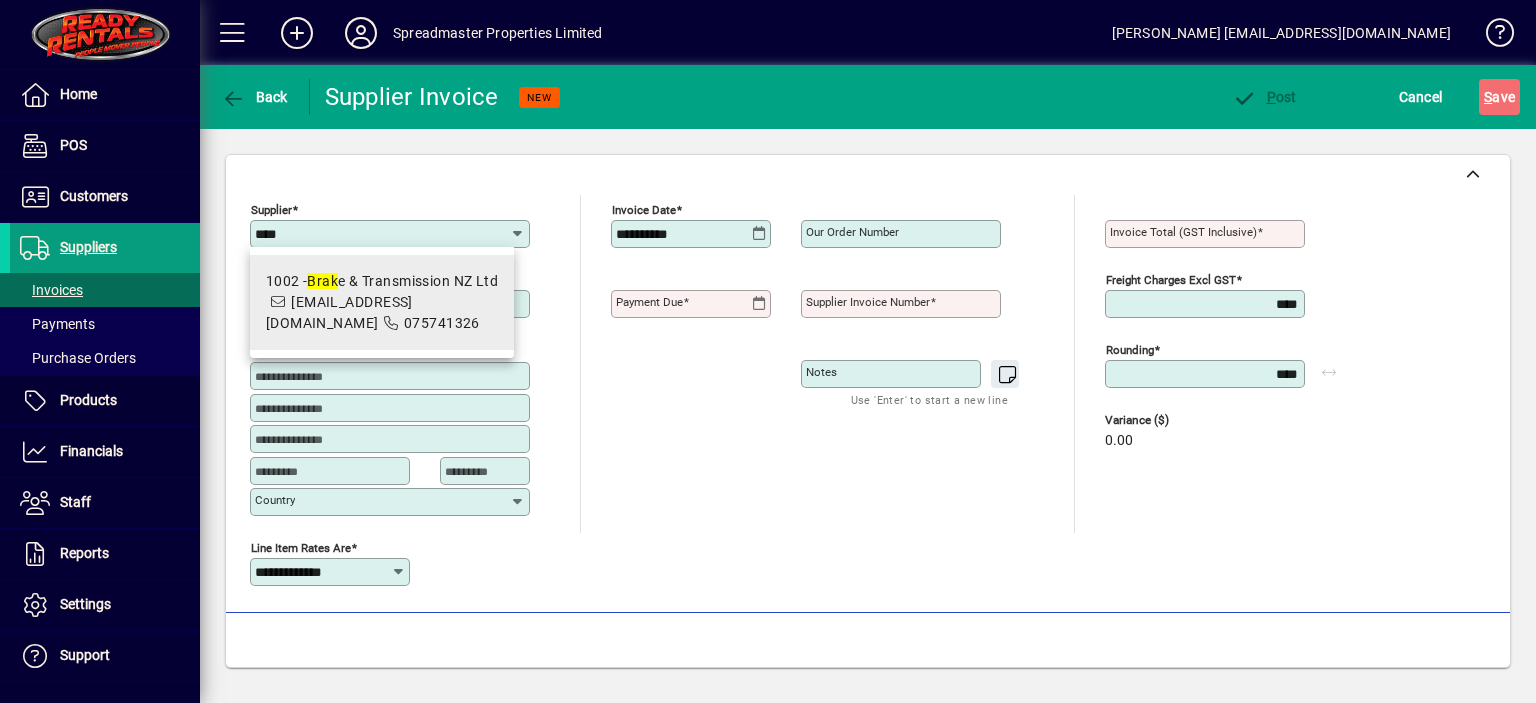 click on "1002 -  Brak e & Transmission NZ Ltd" at bounding box center [382, 281] 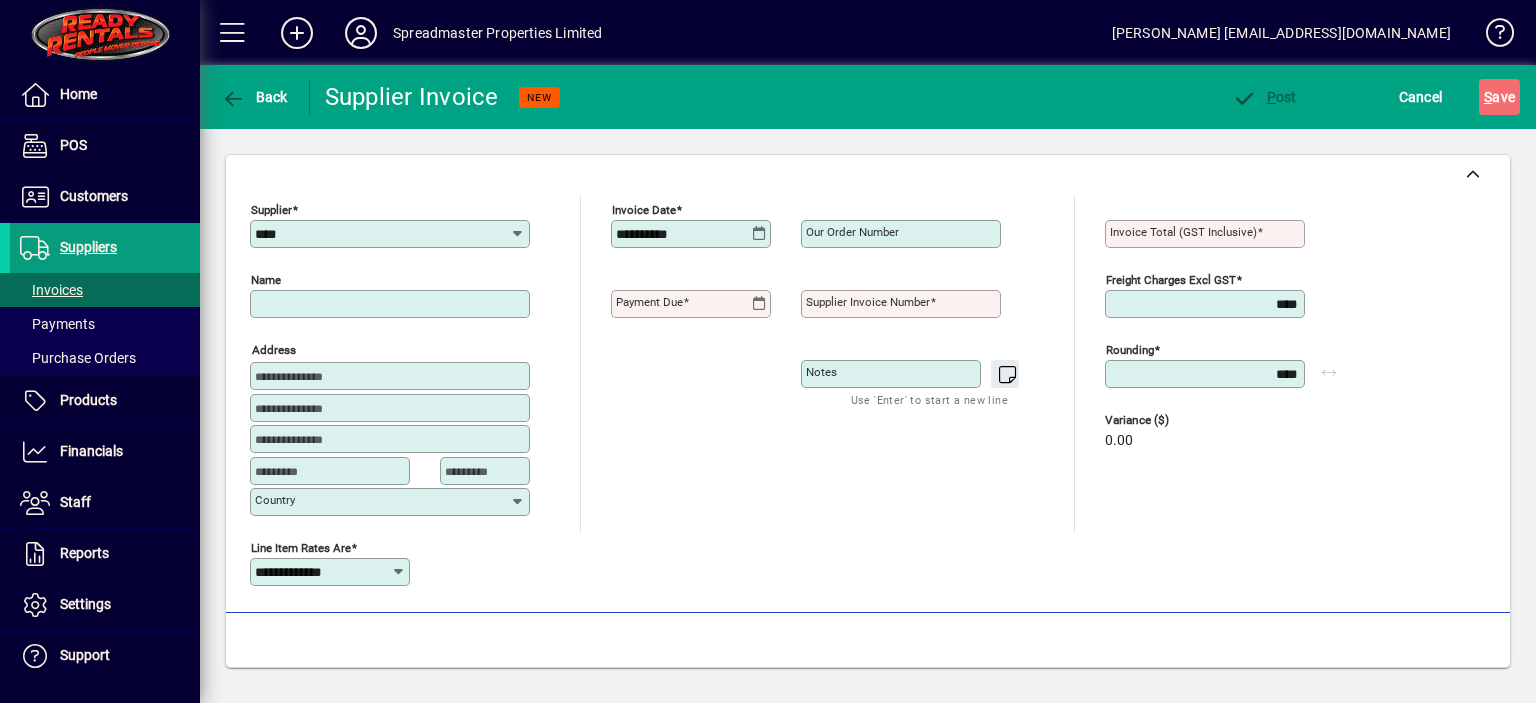 type on "**********" 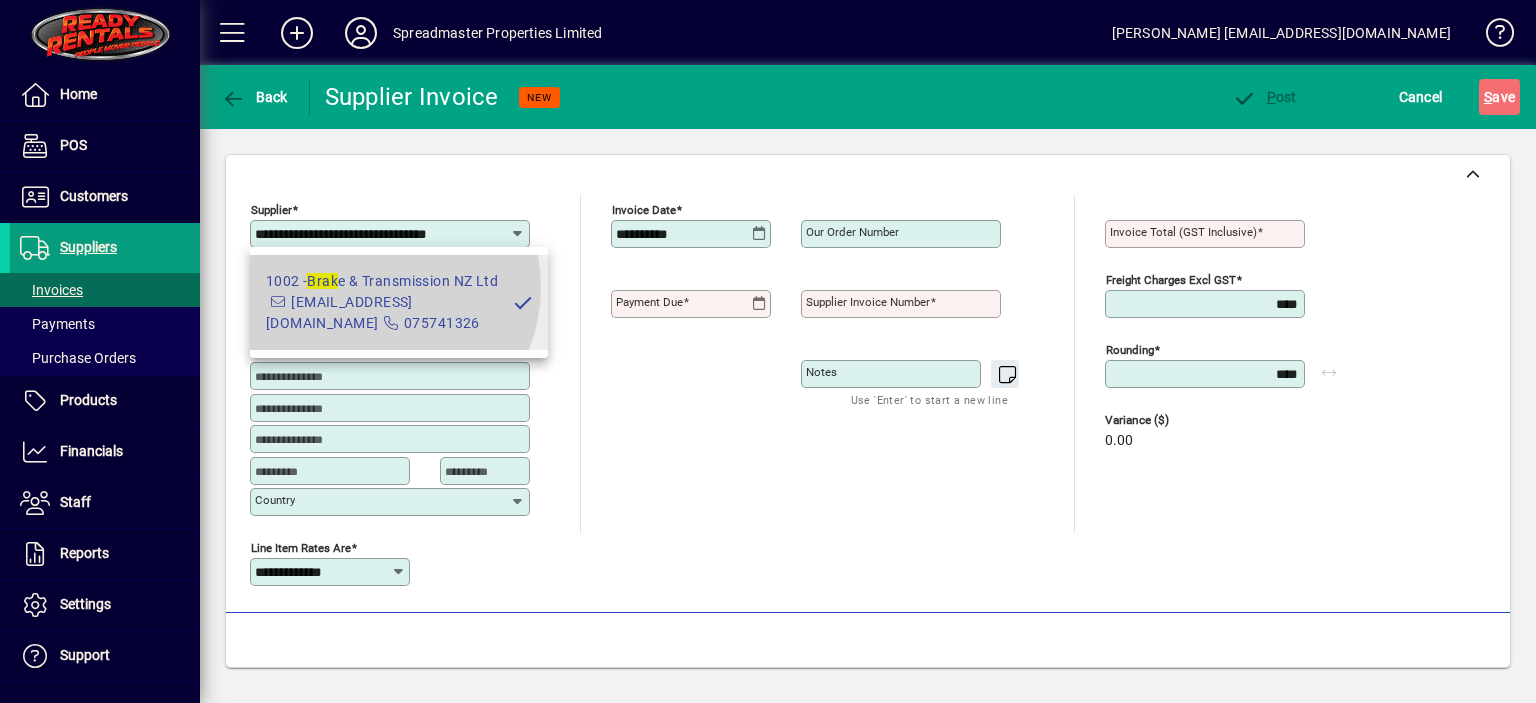 type on "**********" 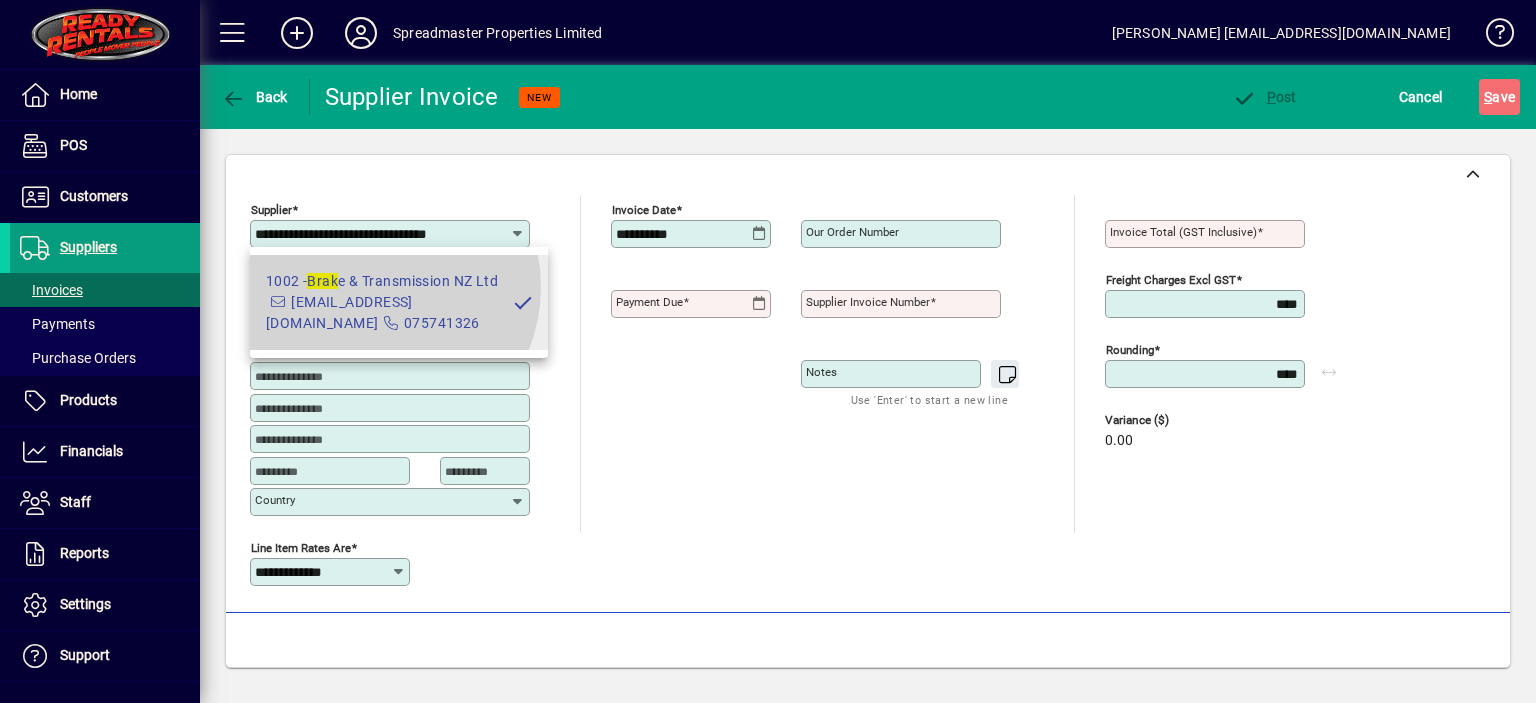 type on "**********" 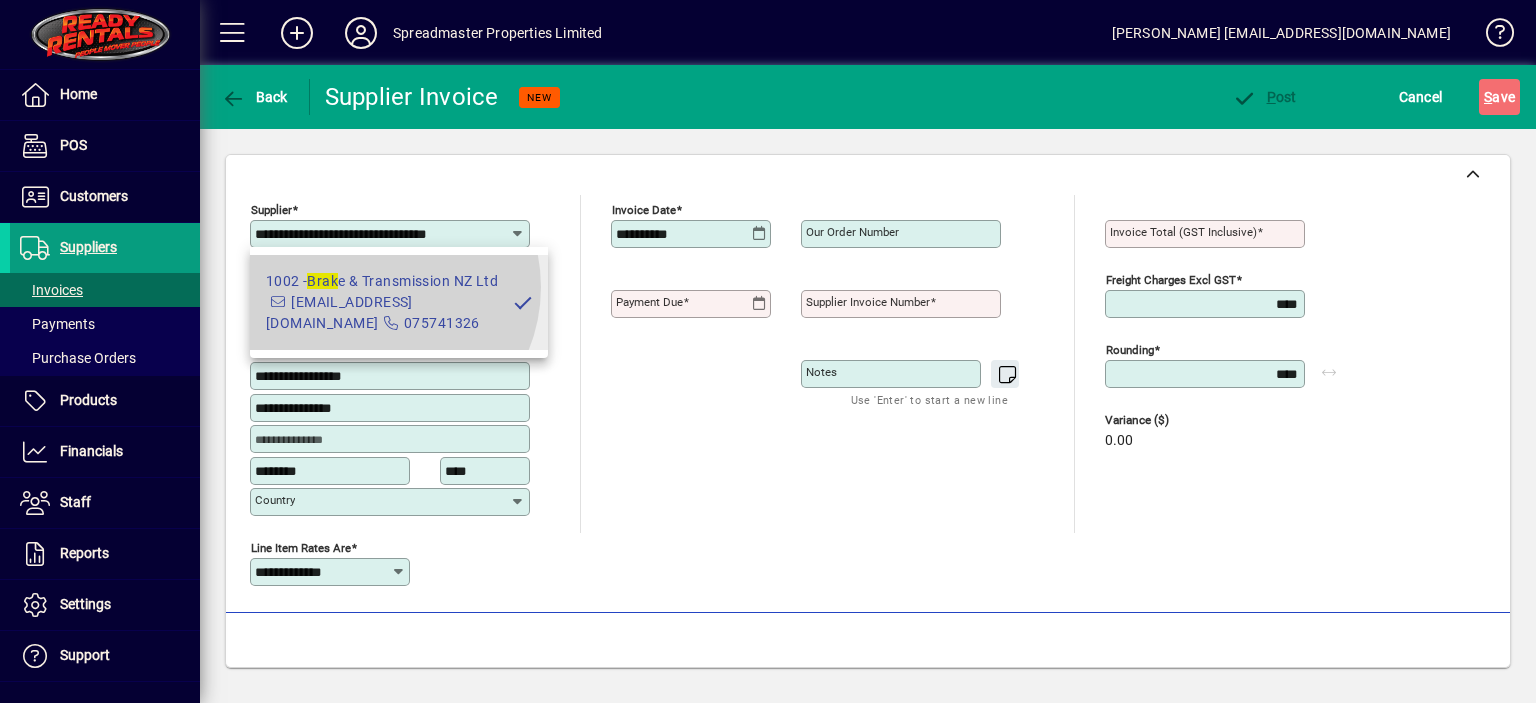 type on "**********" 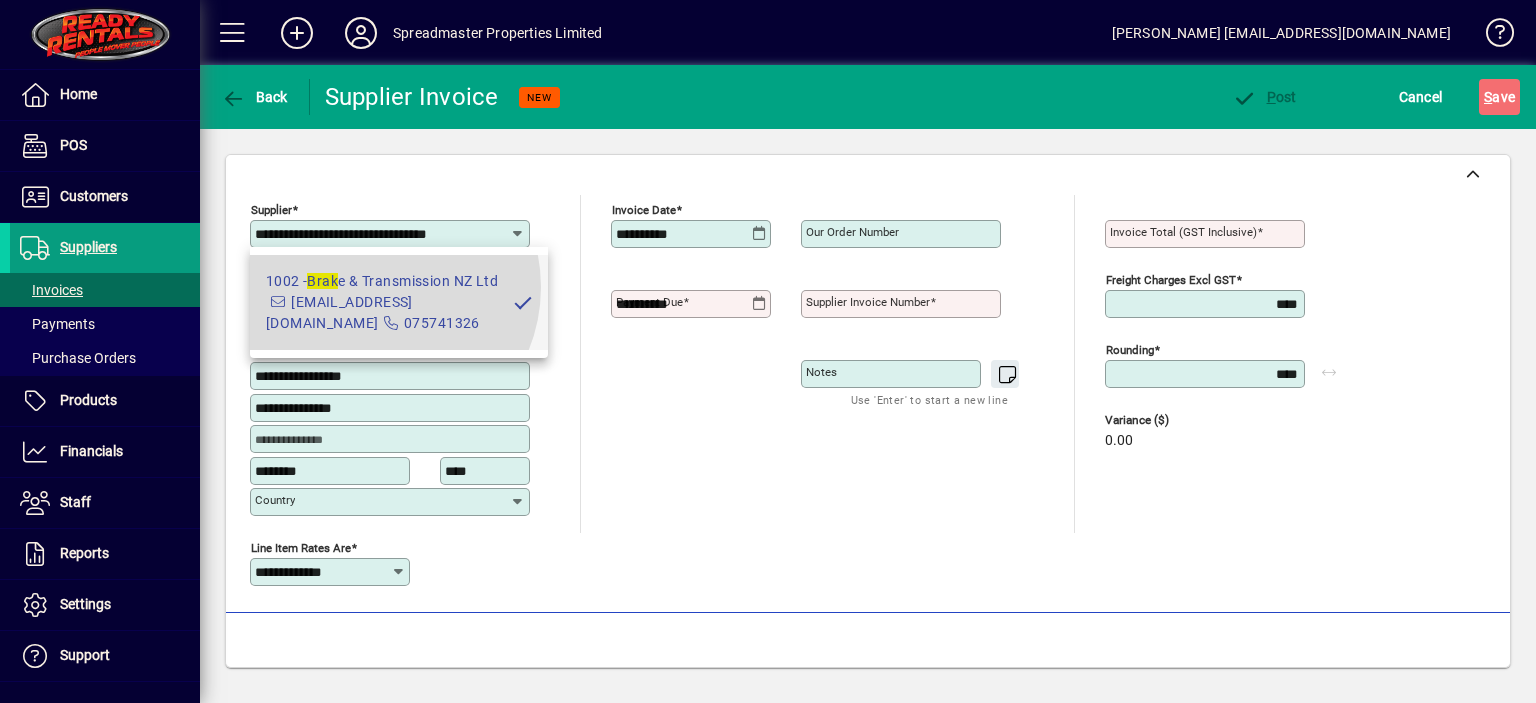 type on "**********" 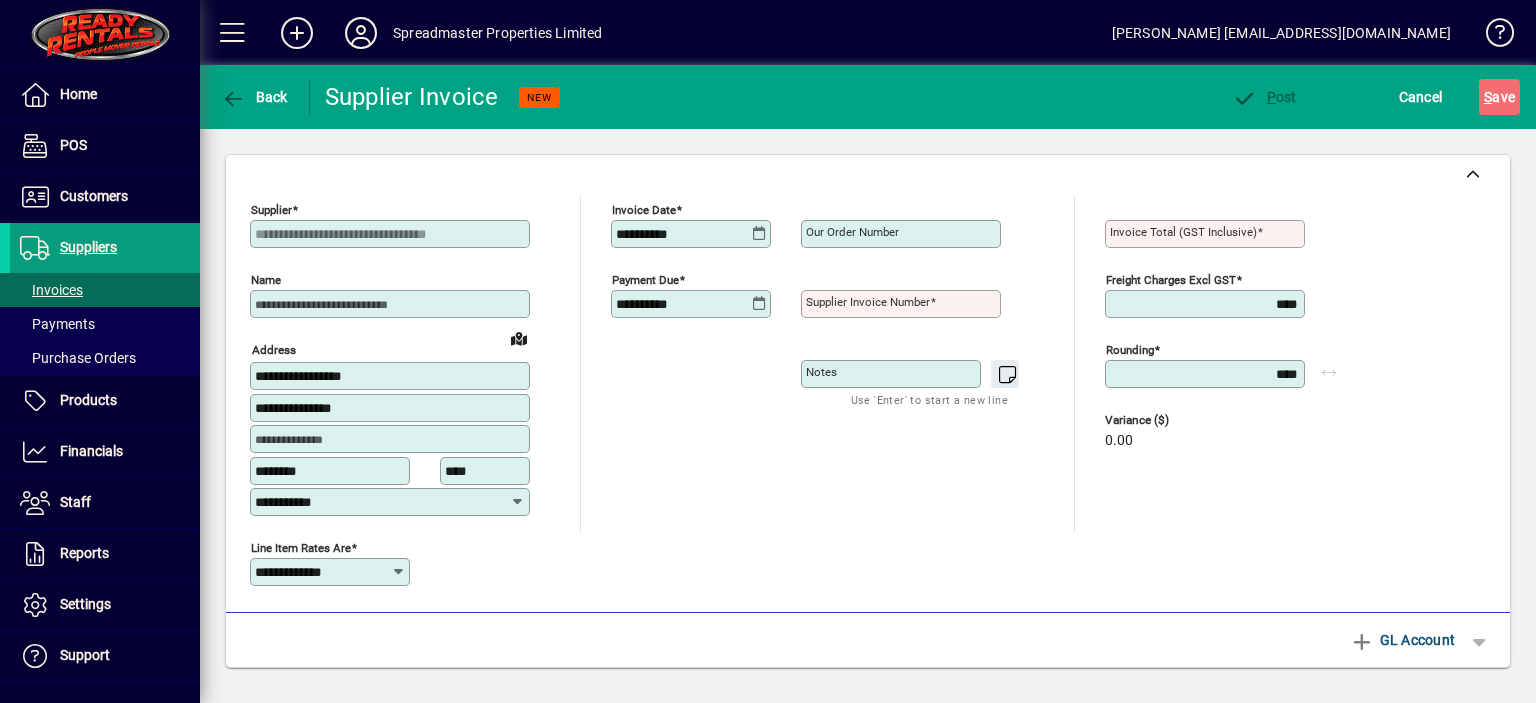 type on "****" 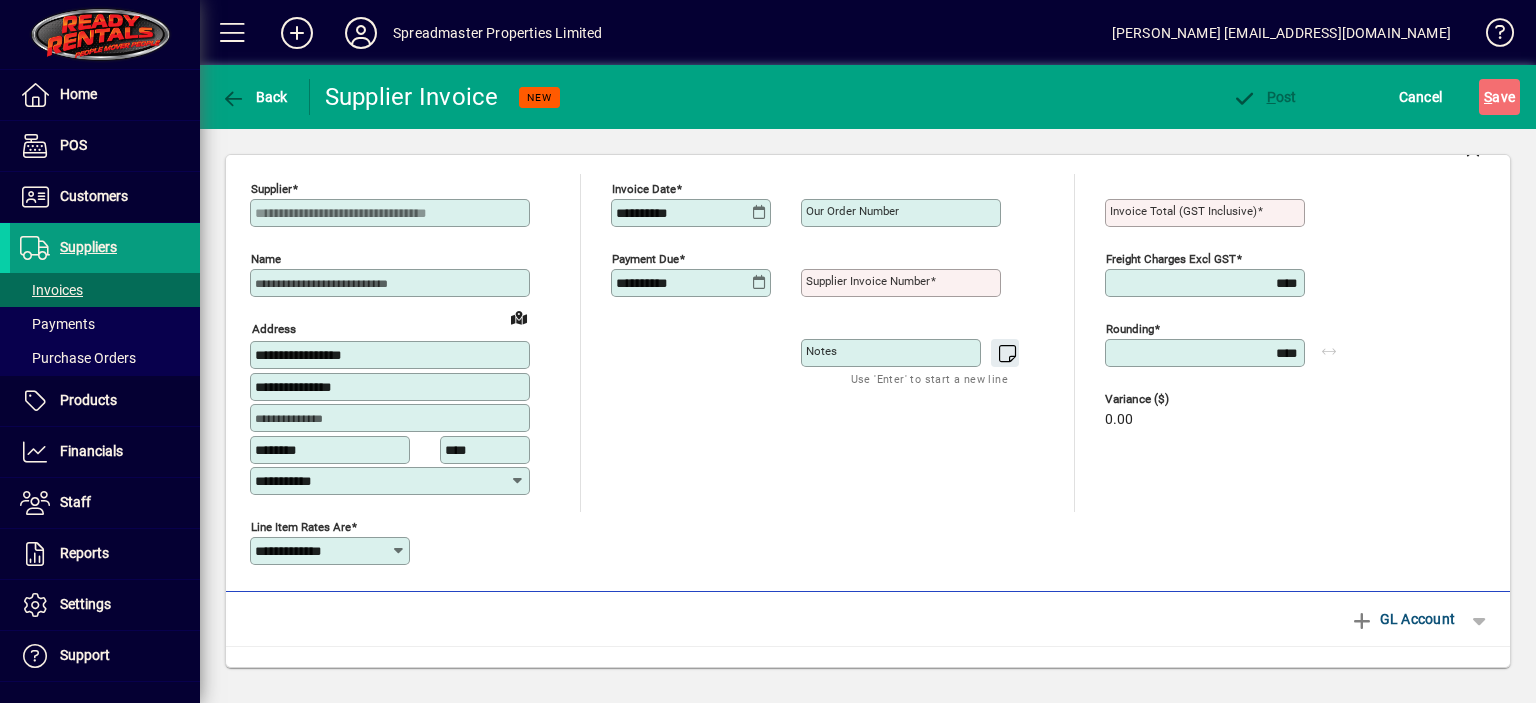 scroll, scrollTop: 0, scrollLeft: 0, axis: both 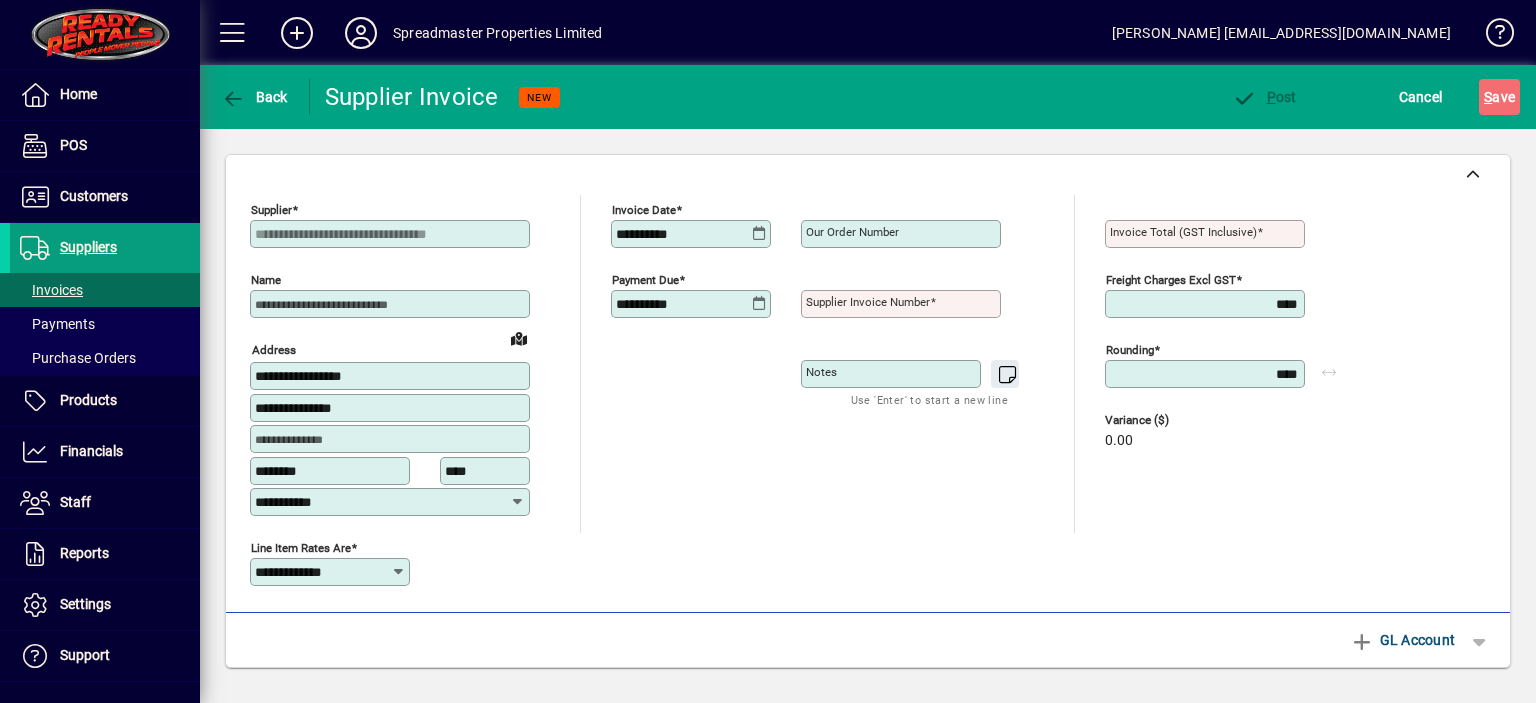 click on "Supplier invoice number" at bounding box center [868, 302] 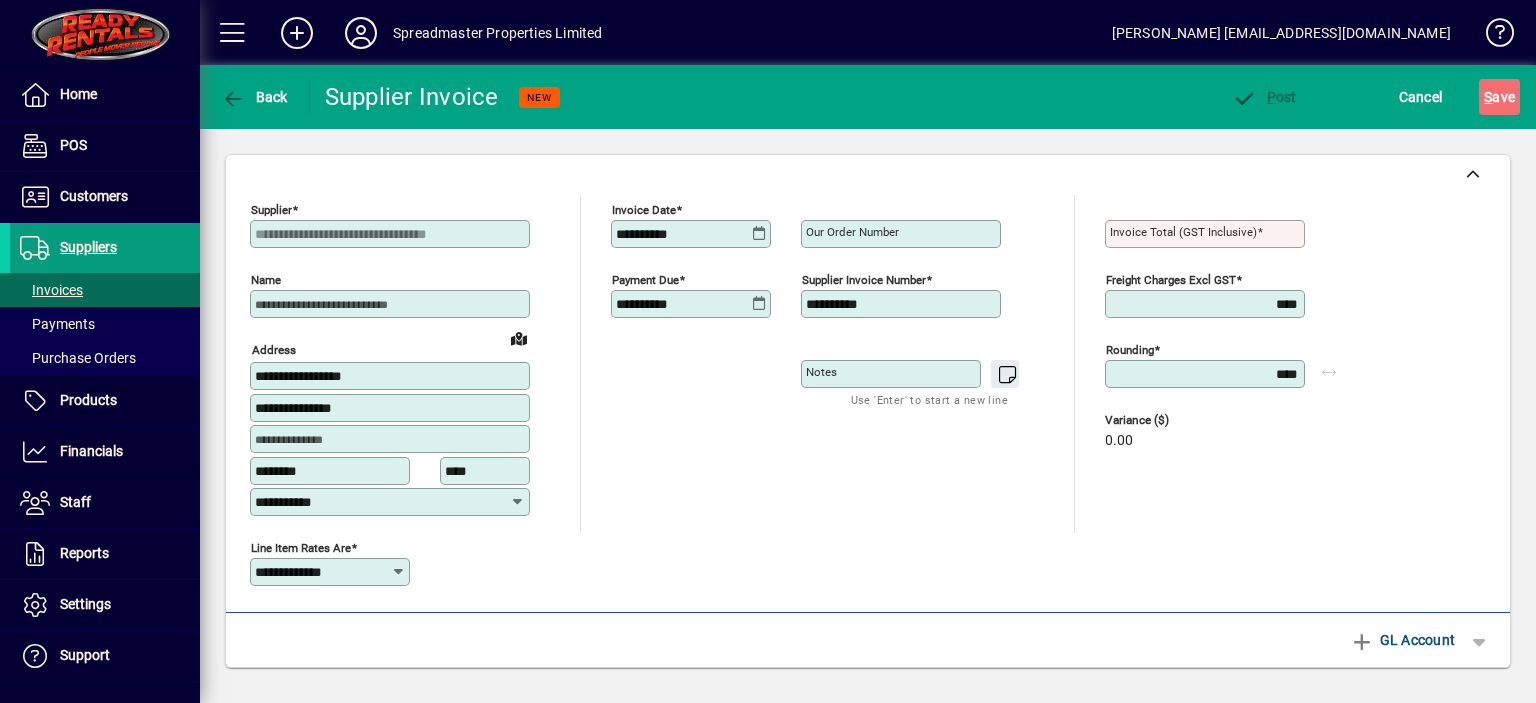 type on "**********" 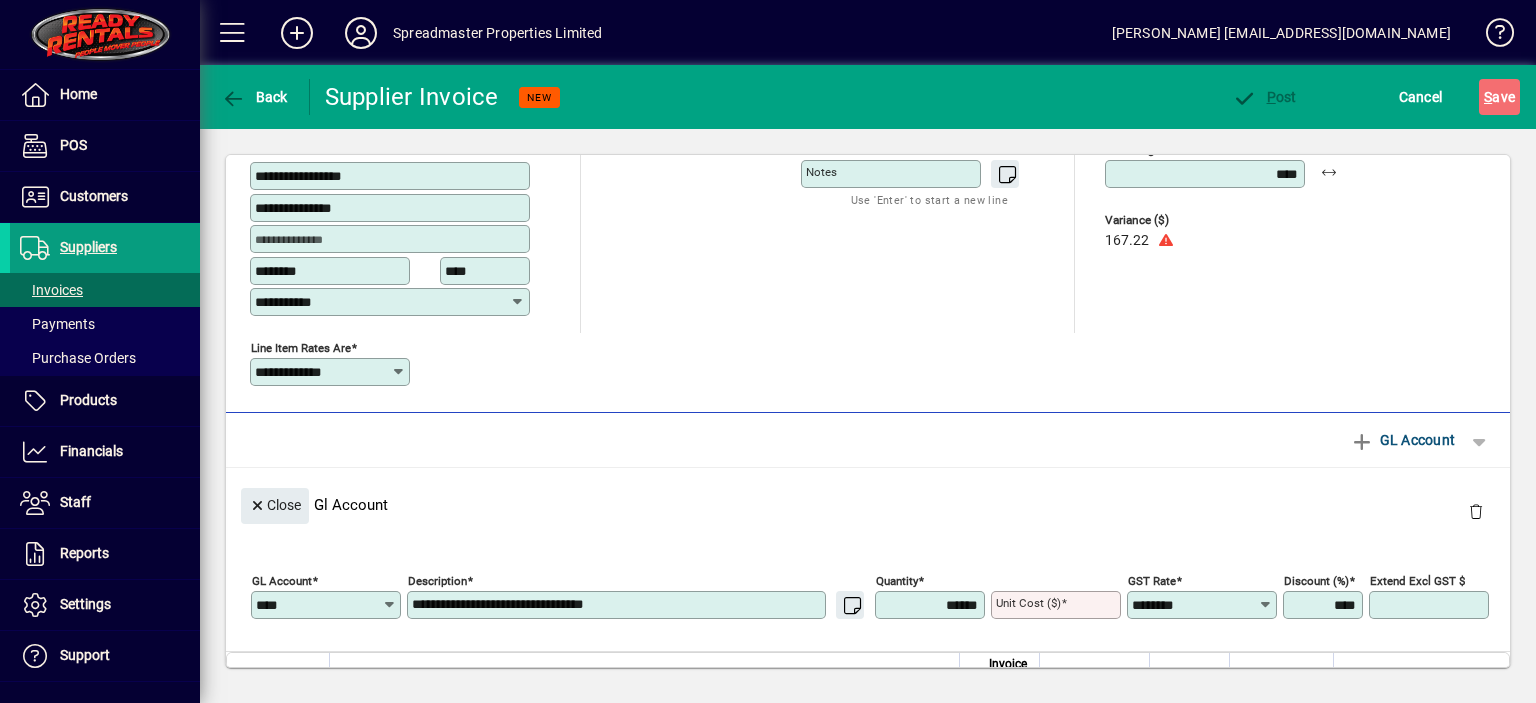 scroll, scrollTop: 380, scrollLeft: 0, axis: vertical 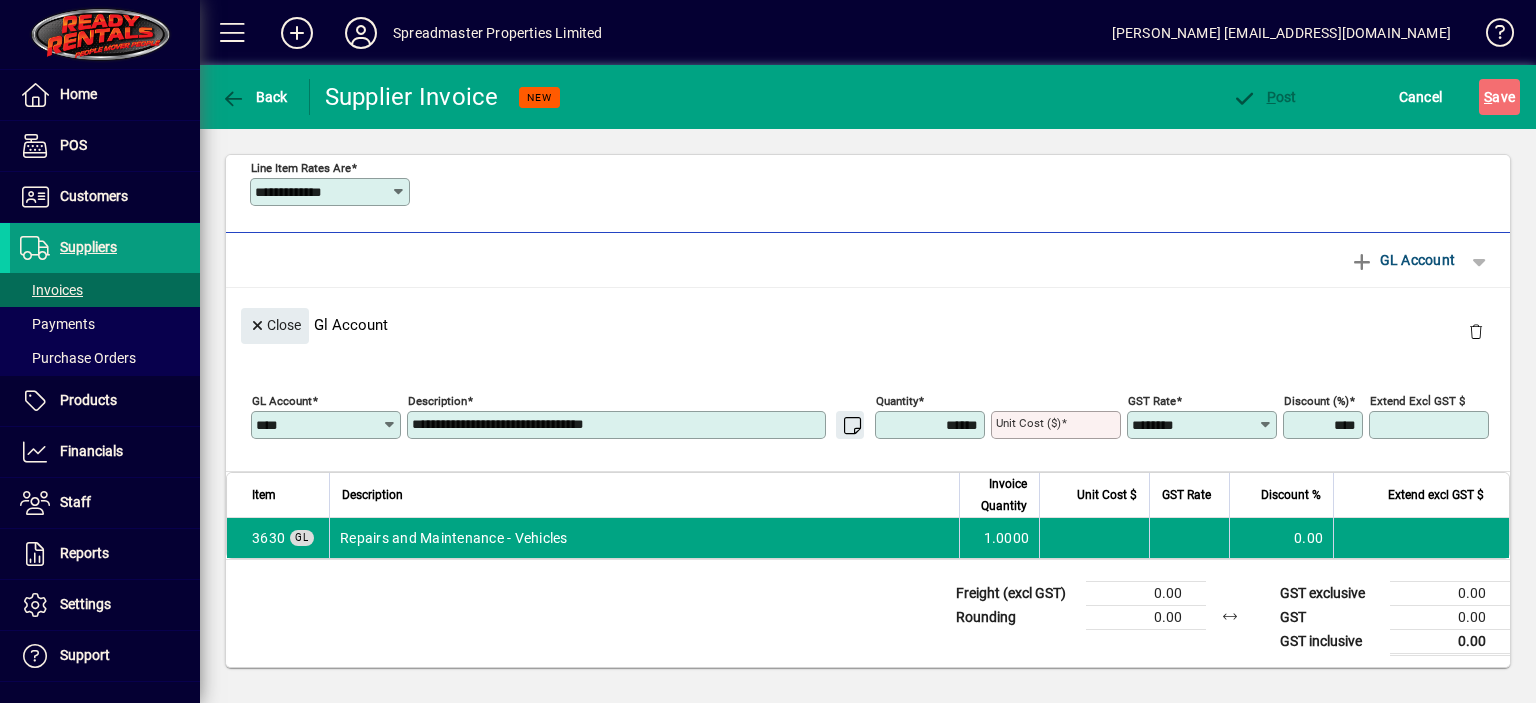 type on "******" 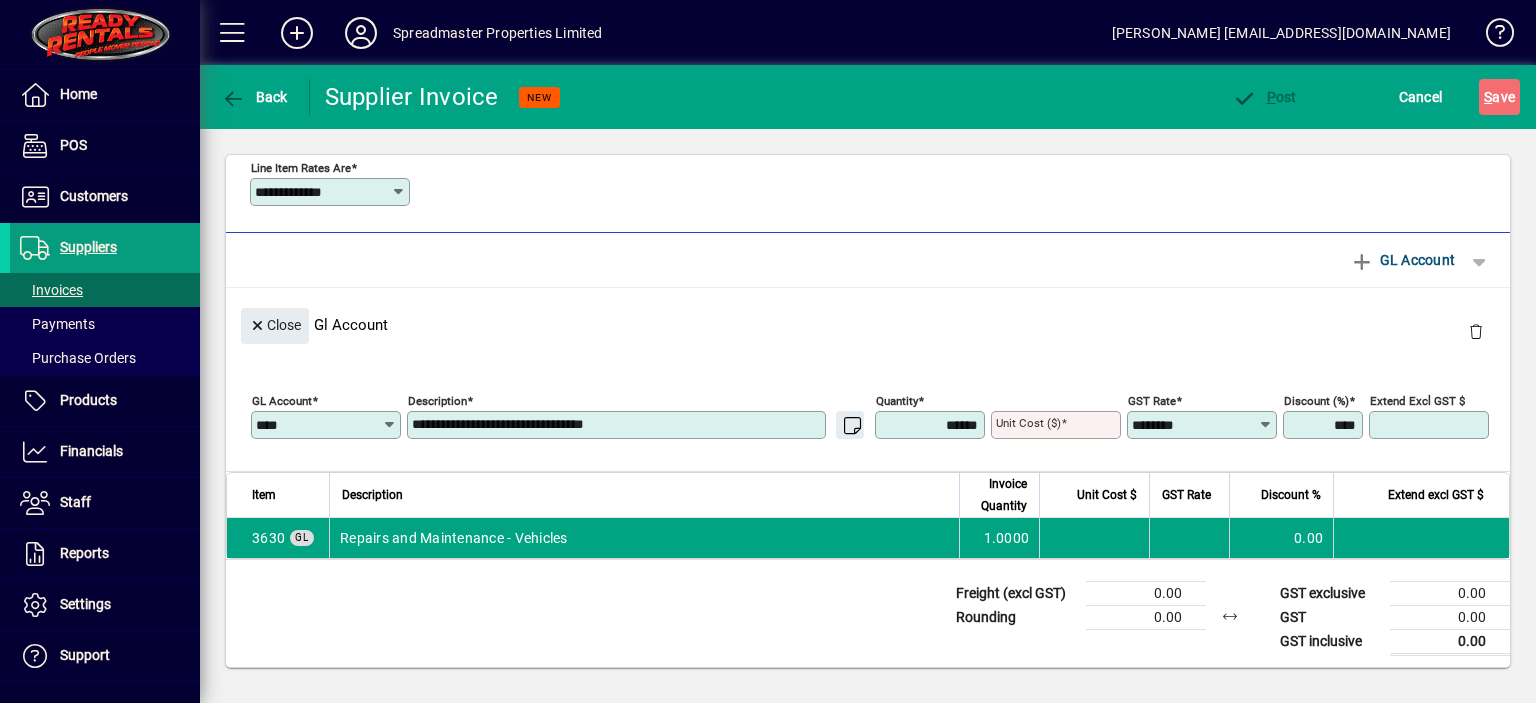 click on "**********" at bounding box center (618, 425) 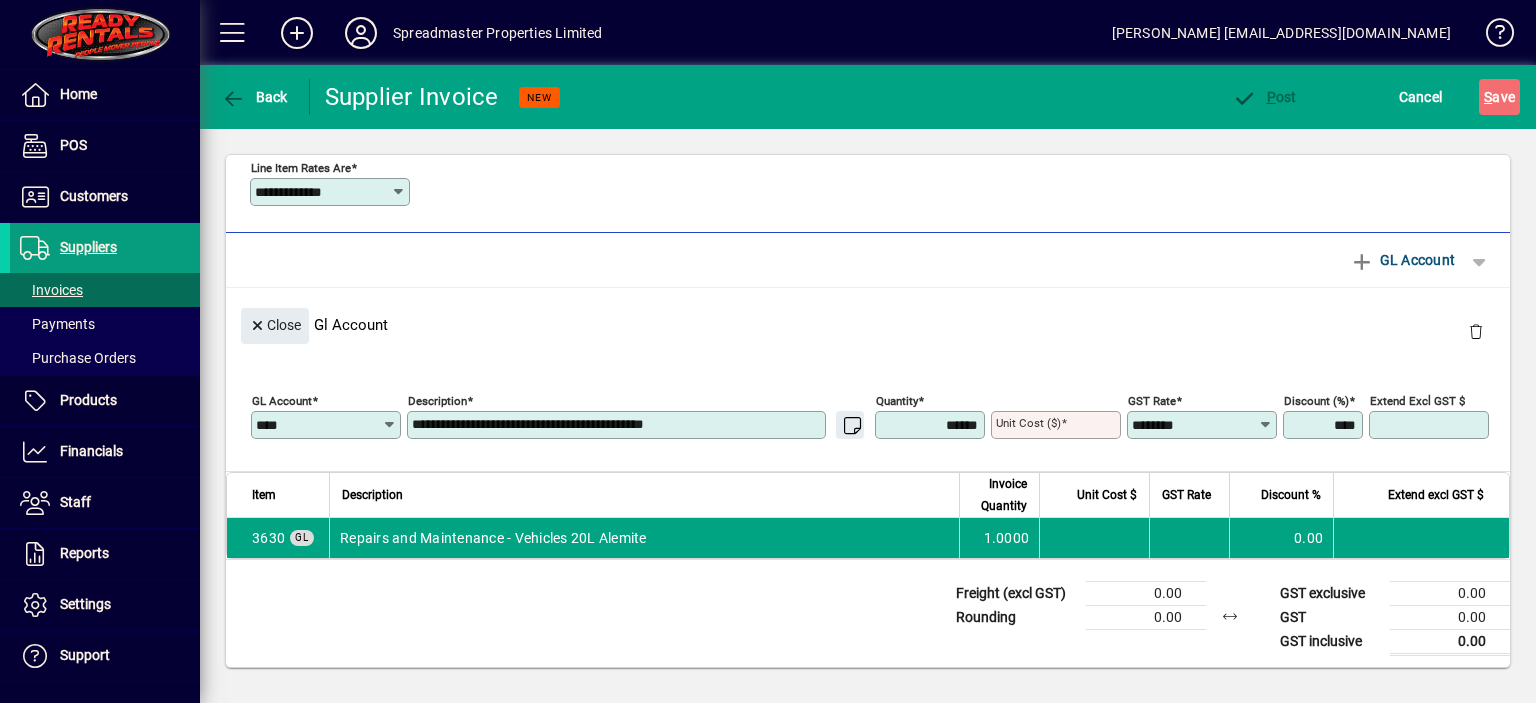 type on "**********" 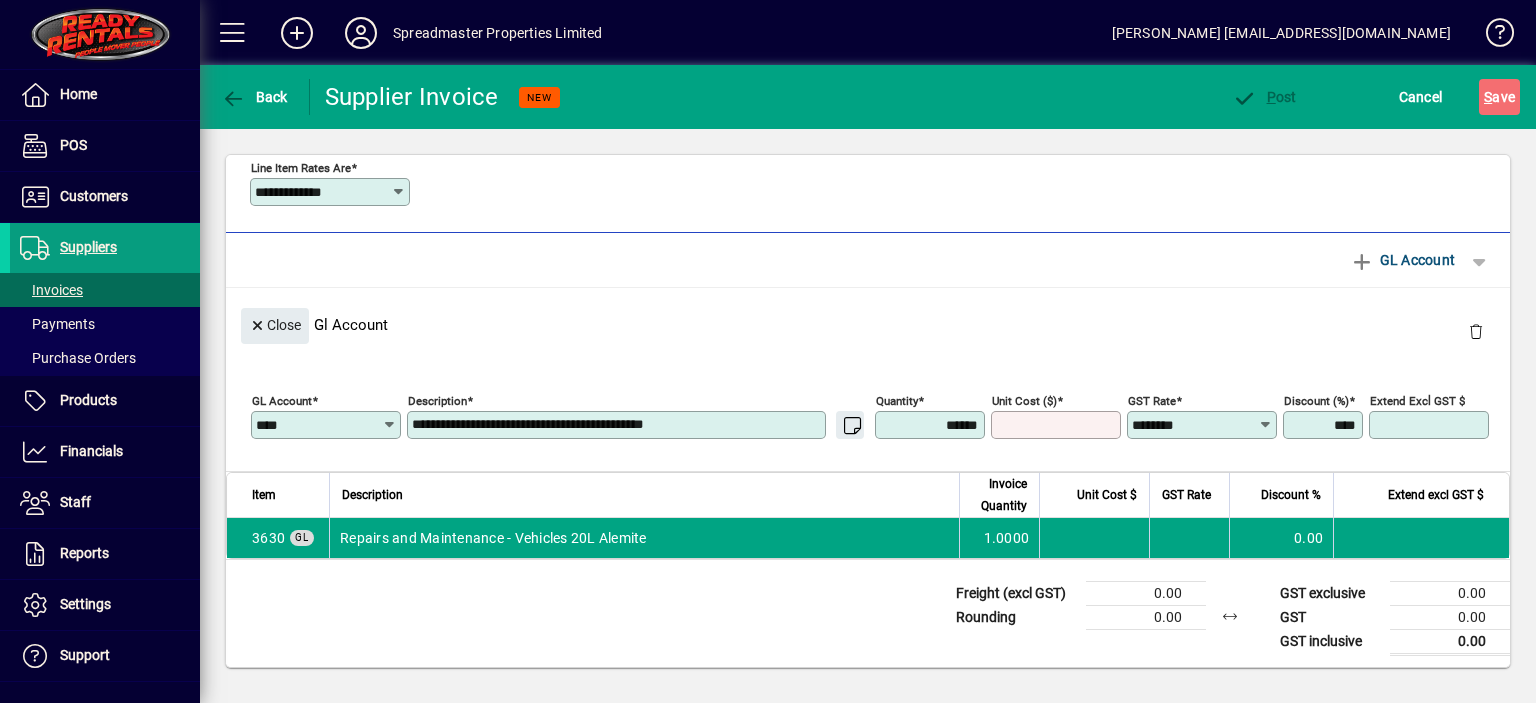 click on "Unit Cost ($)" at bounding box center [1058, 425] 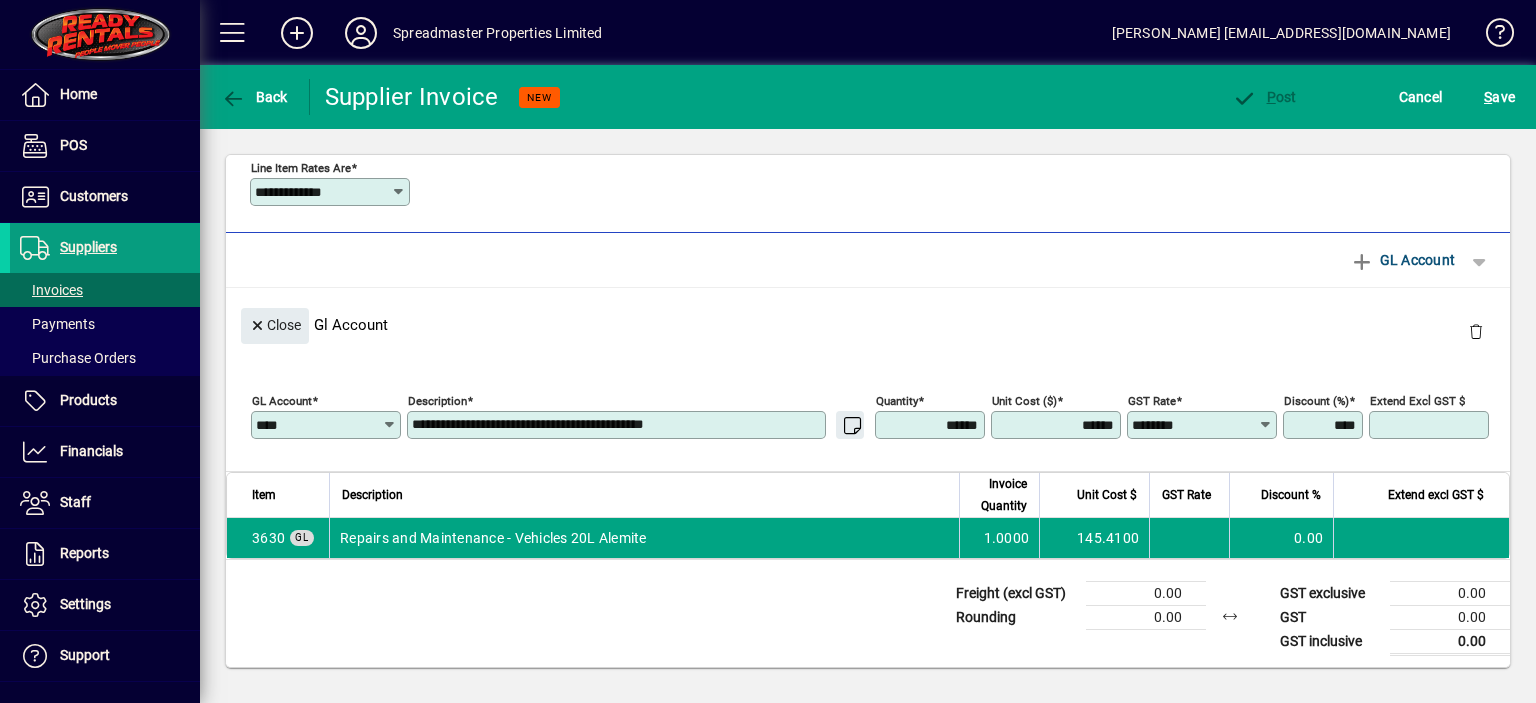type on "********" 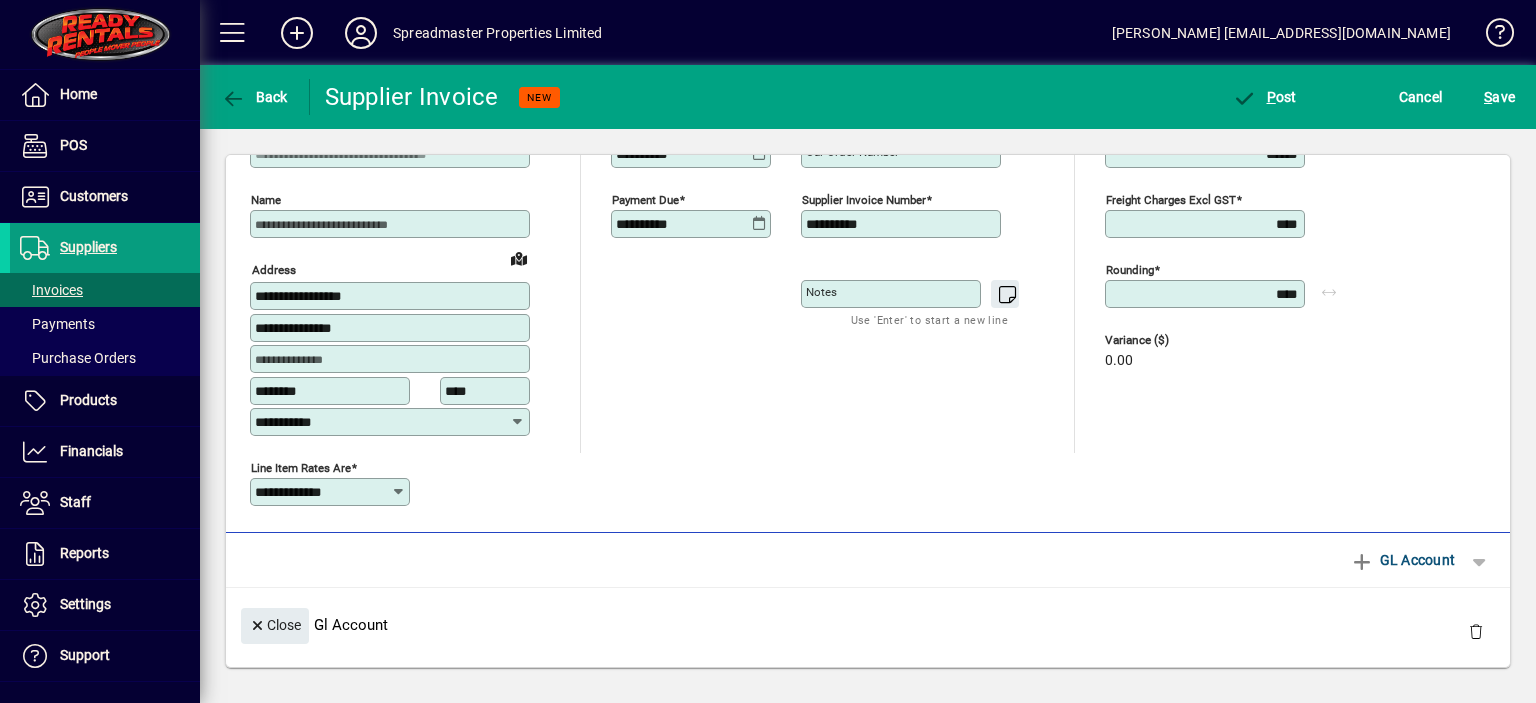 scroll, scrollTop: 0, scrollLeft: 0, axis: both 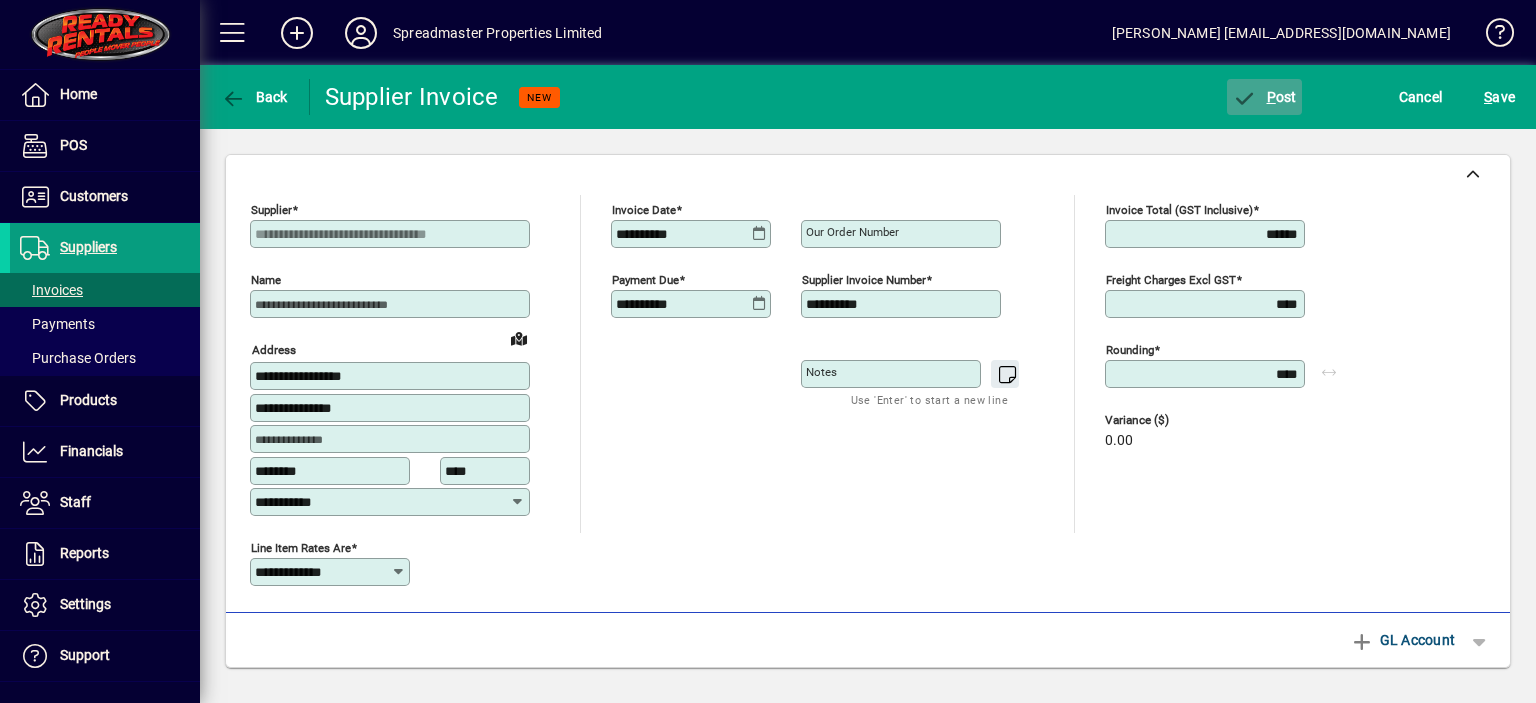 click on "P ost" 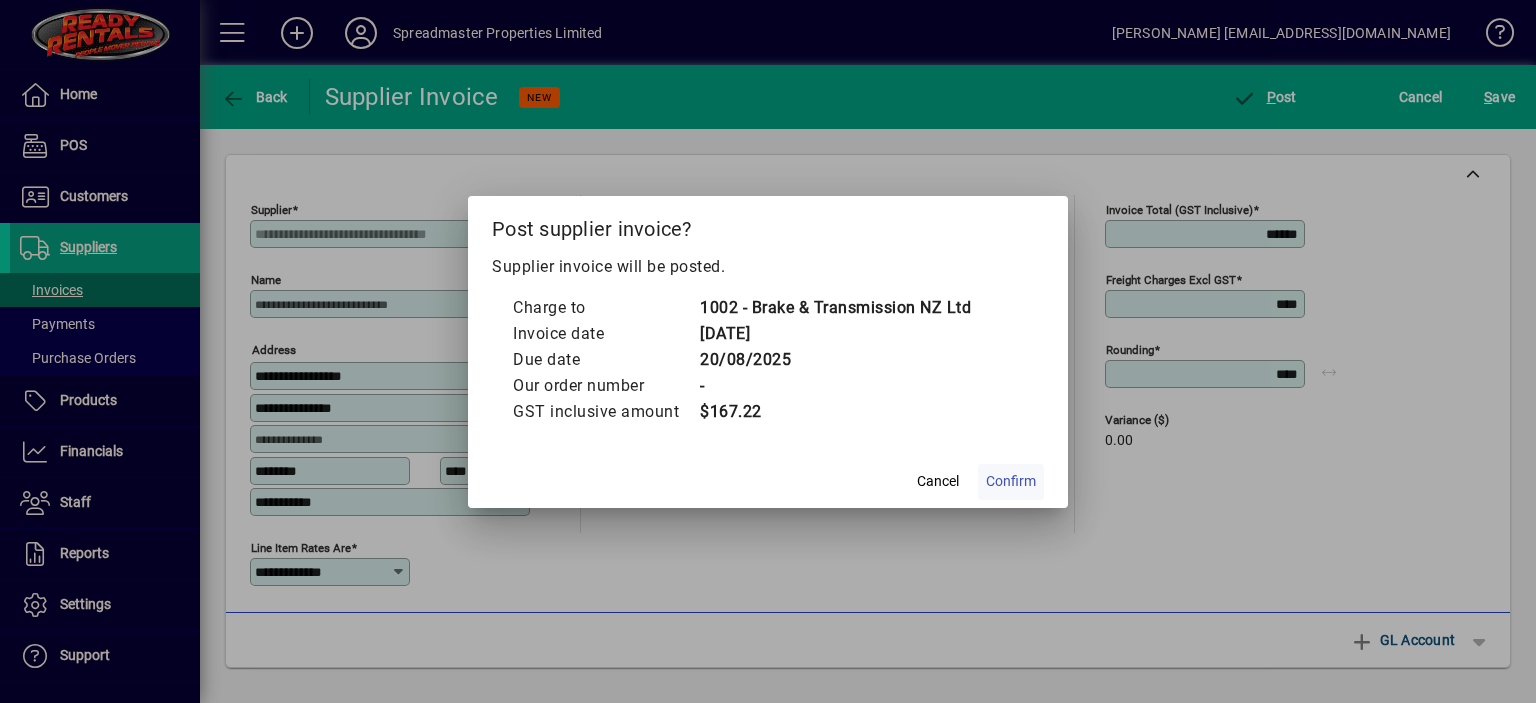 click on "Confirm" 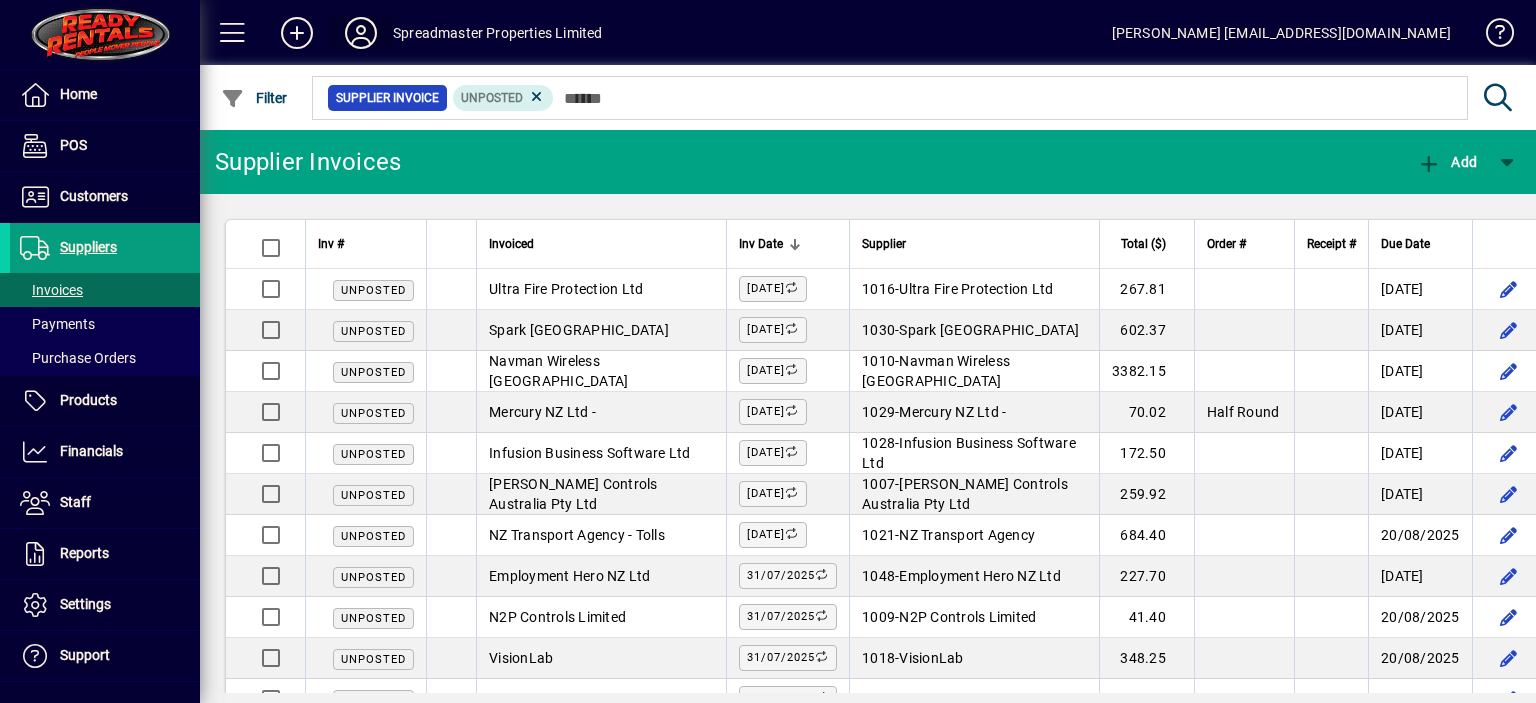 click 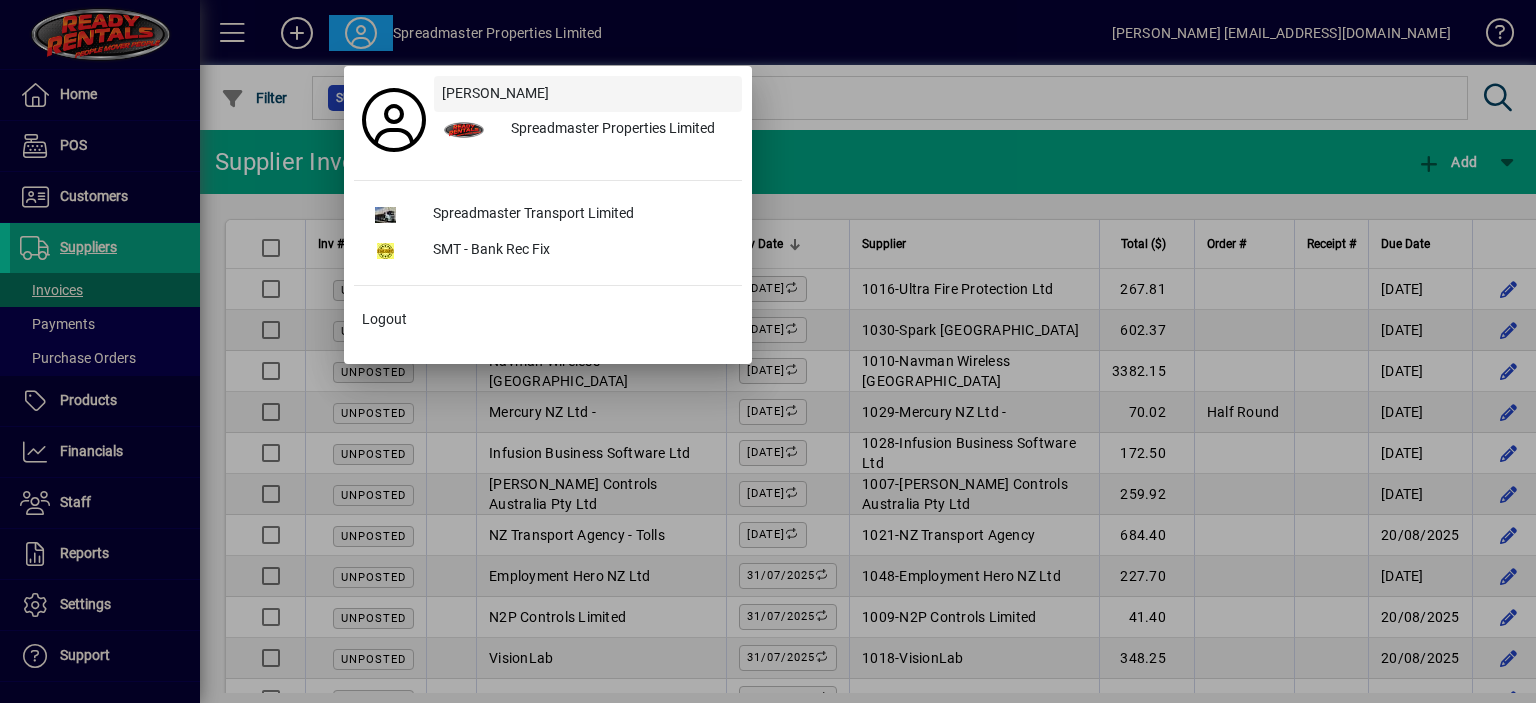 click at bounding box center [588, 94] 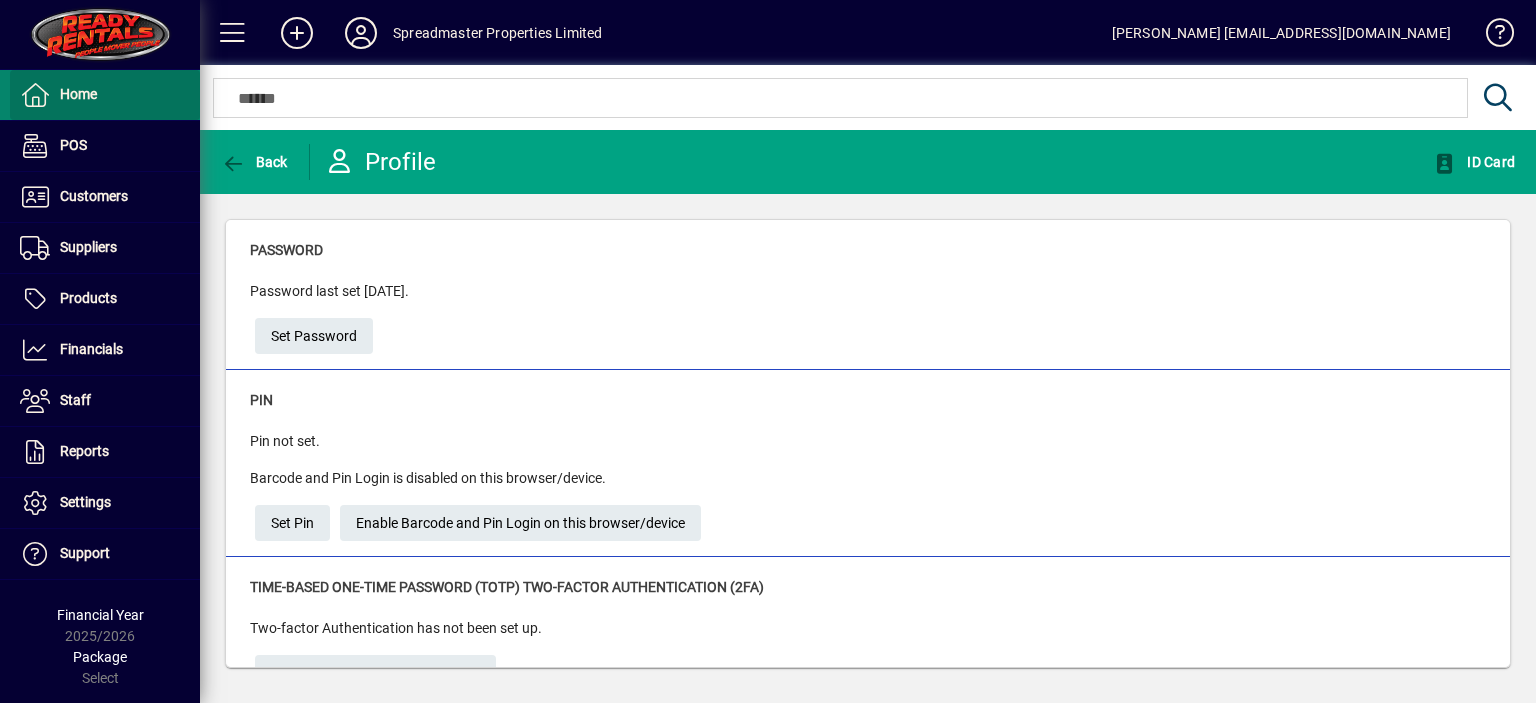 click on "Home" at bounding box center (78, 94) 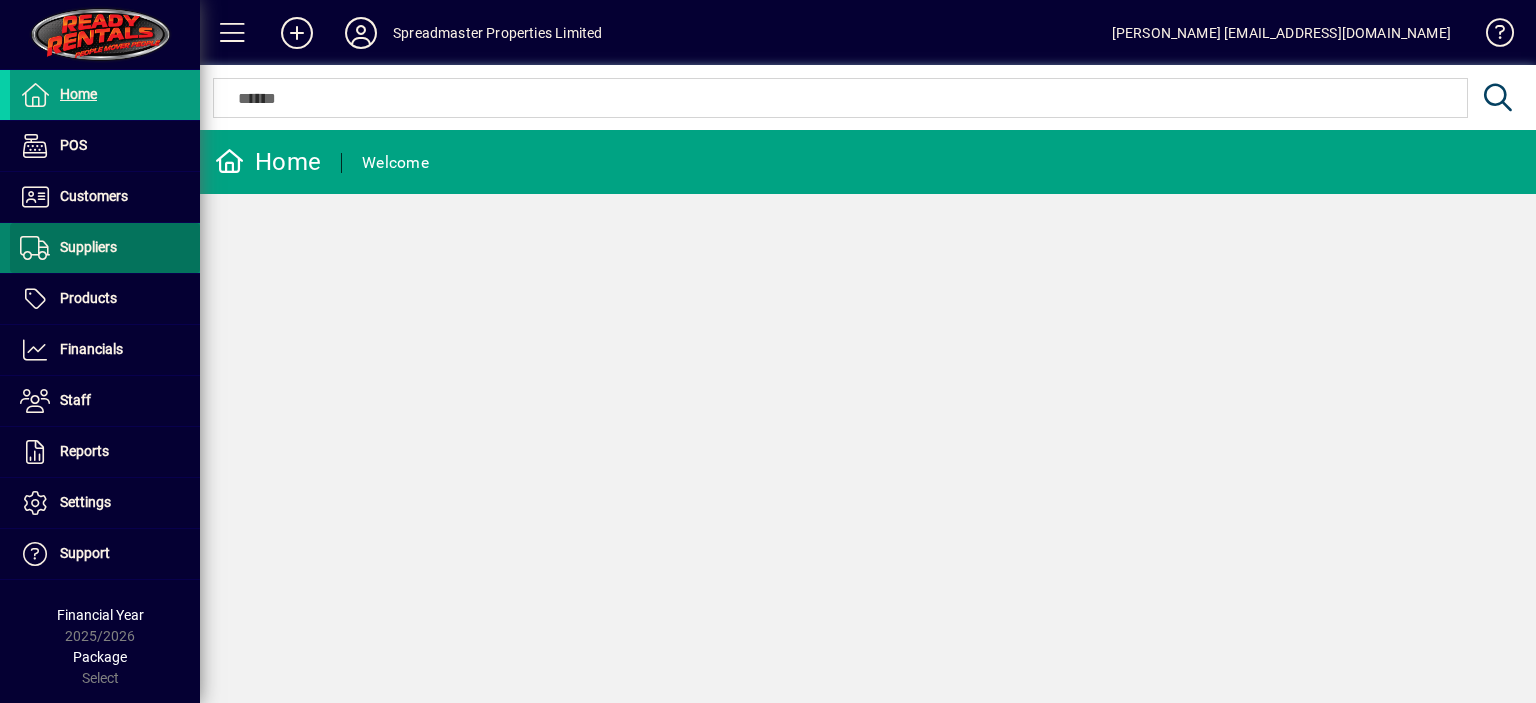 click on "Suppliers" at bounding box center (88, 247) 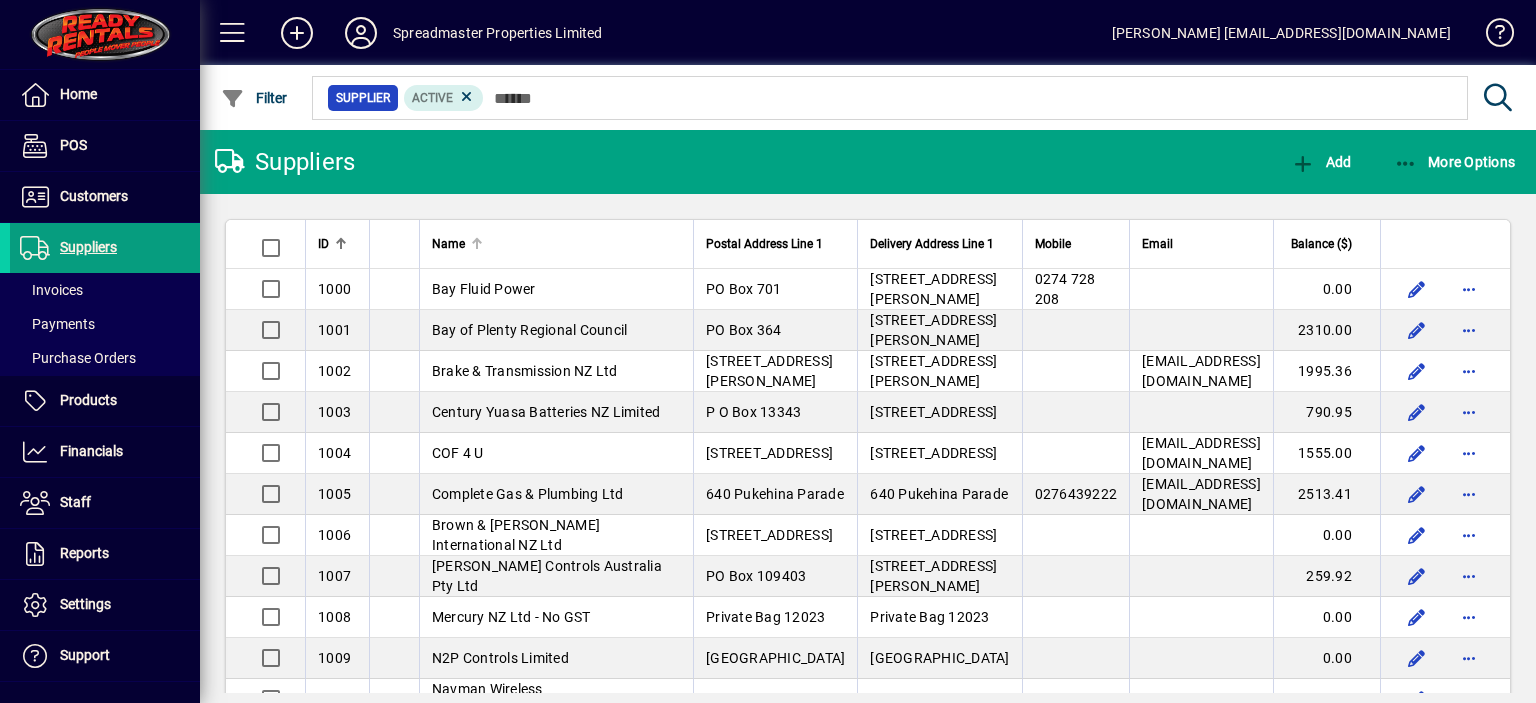 click at bounding box center (479, 241) 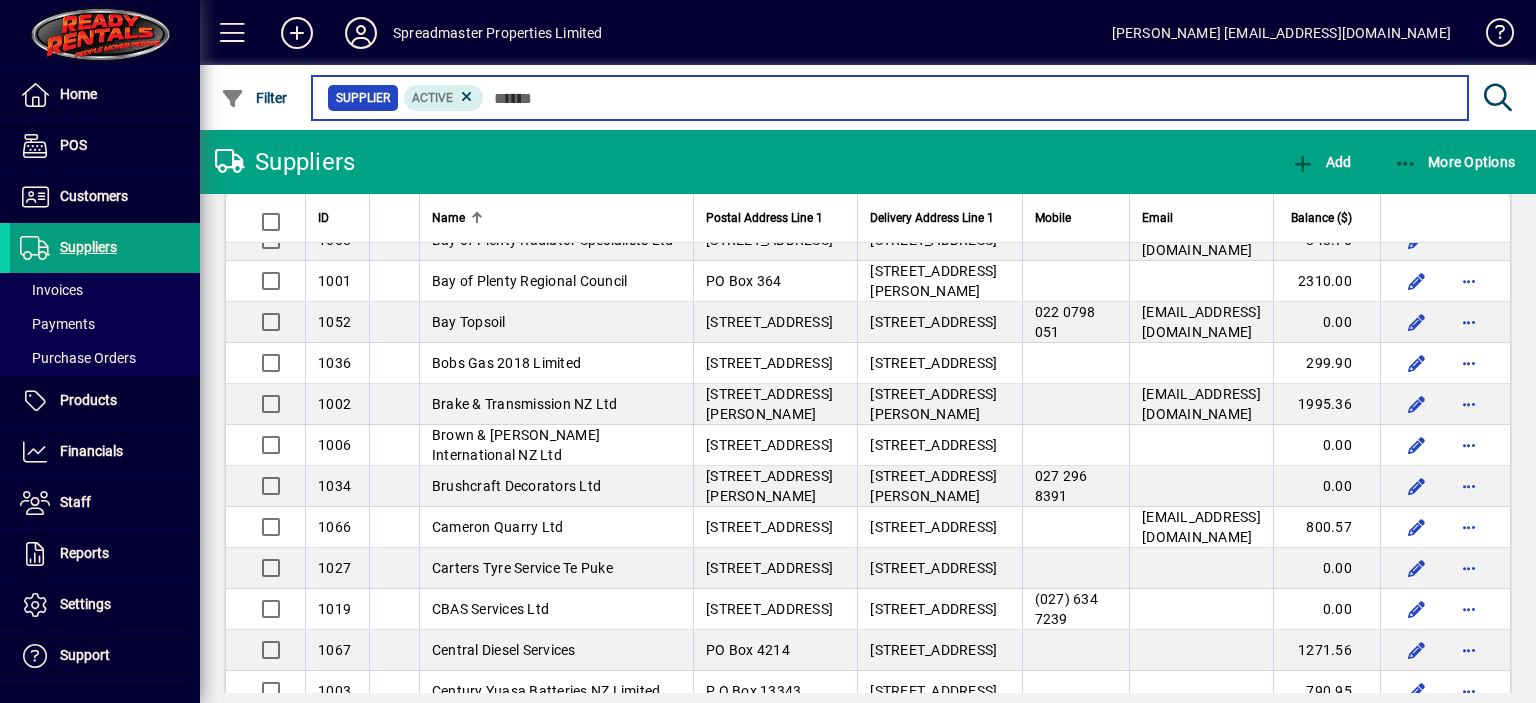 scroll, scrollTop: 600, scrollLeft: 0, axis: vertical 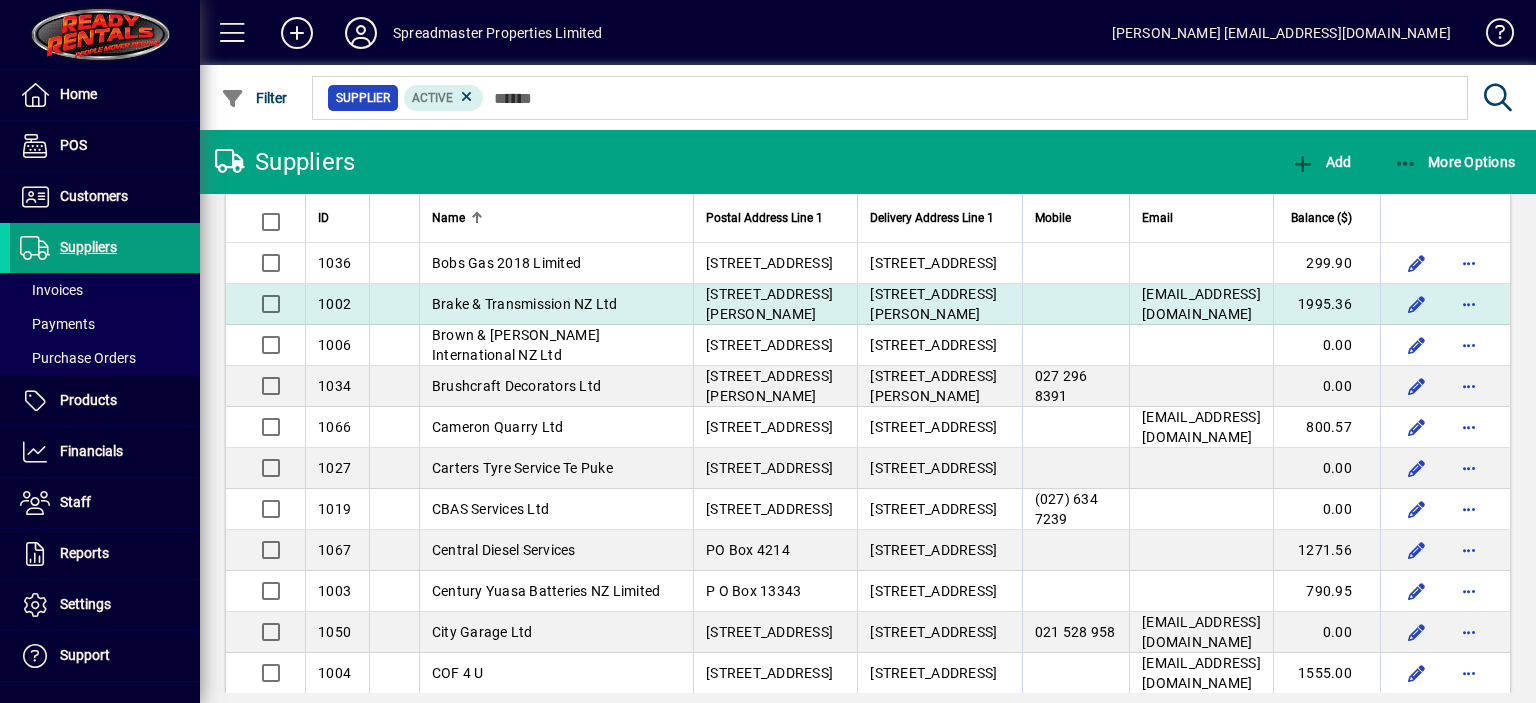click on "Brake & Transmission NZ Ltd" at bounding box center [525, 304] 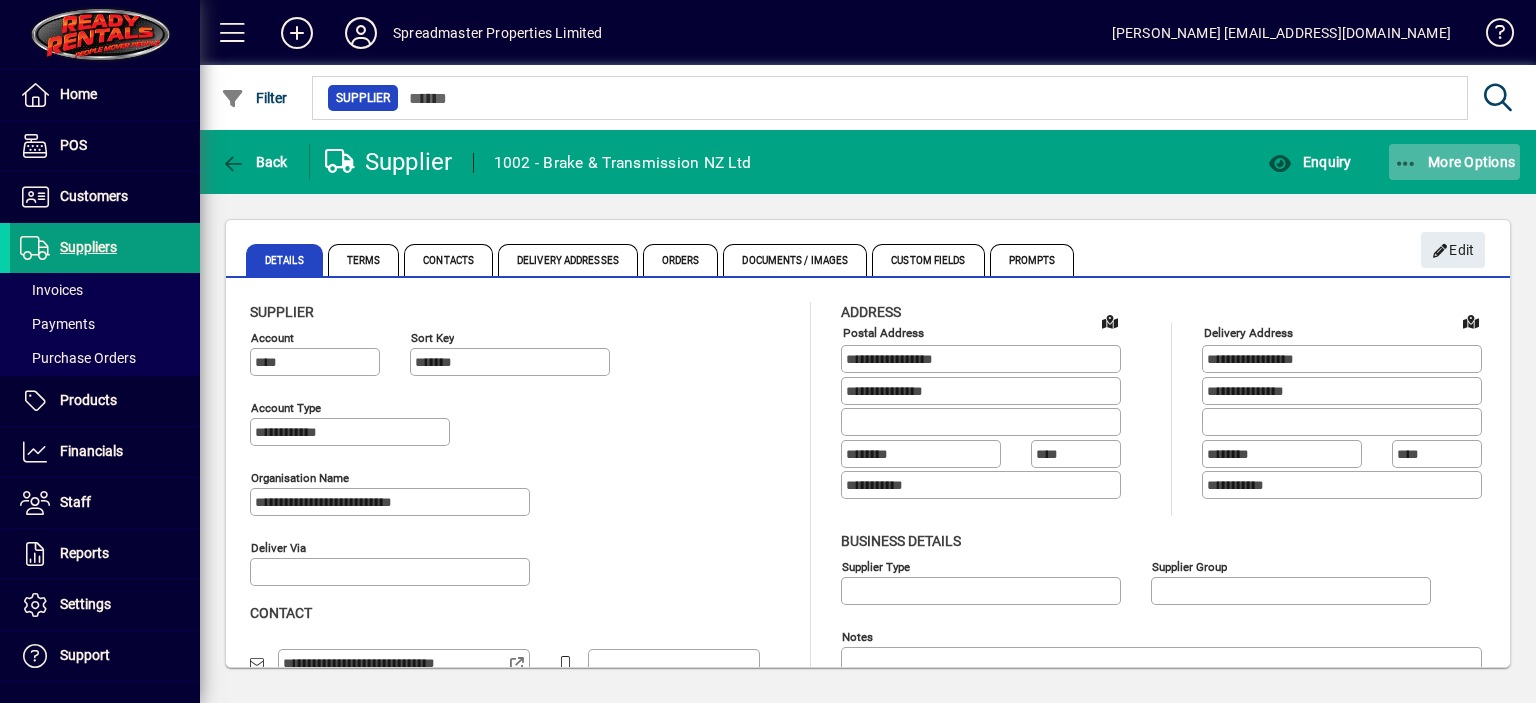 click on "More Options" 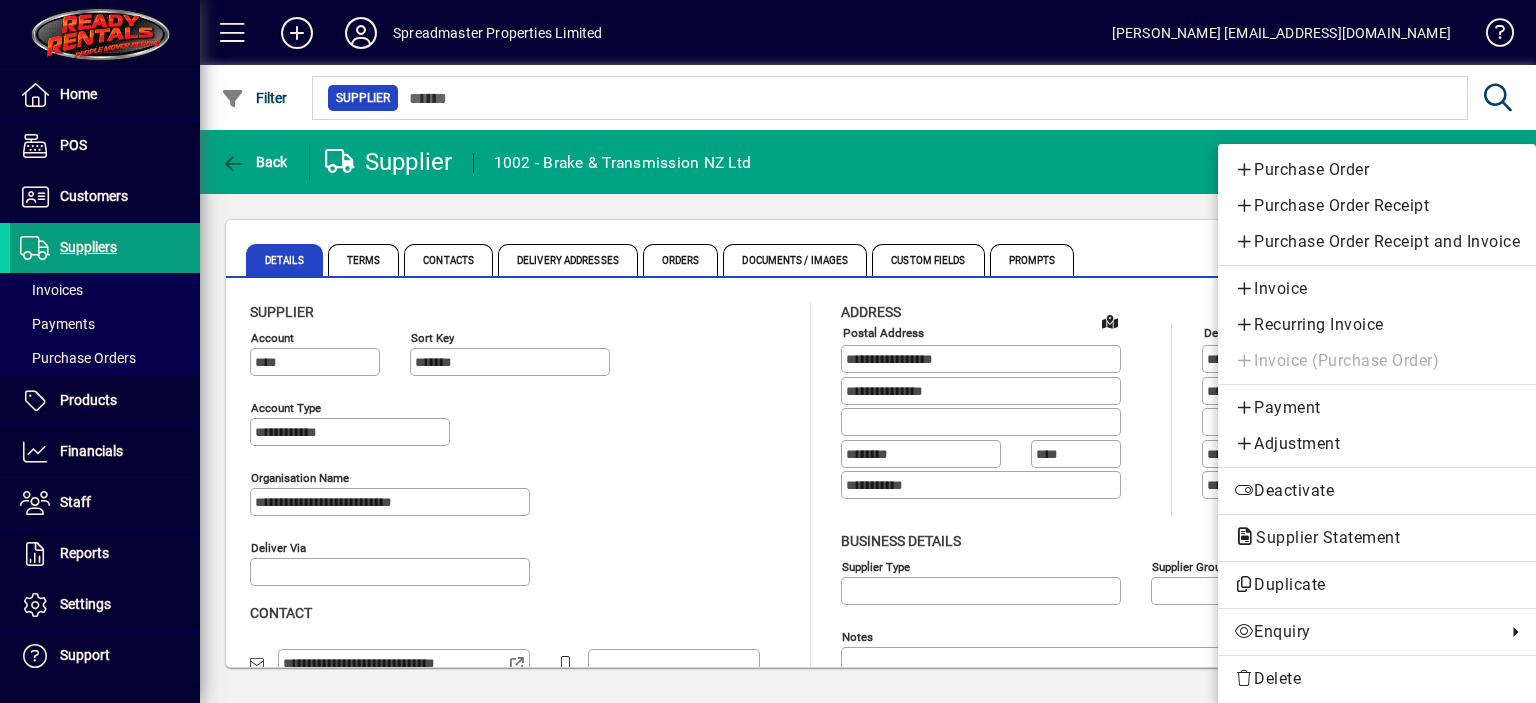 click at bounding box center [768, 351] 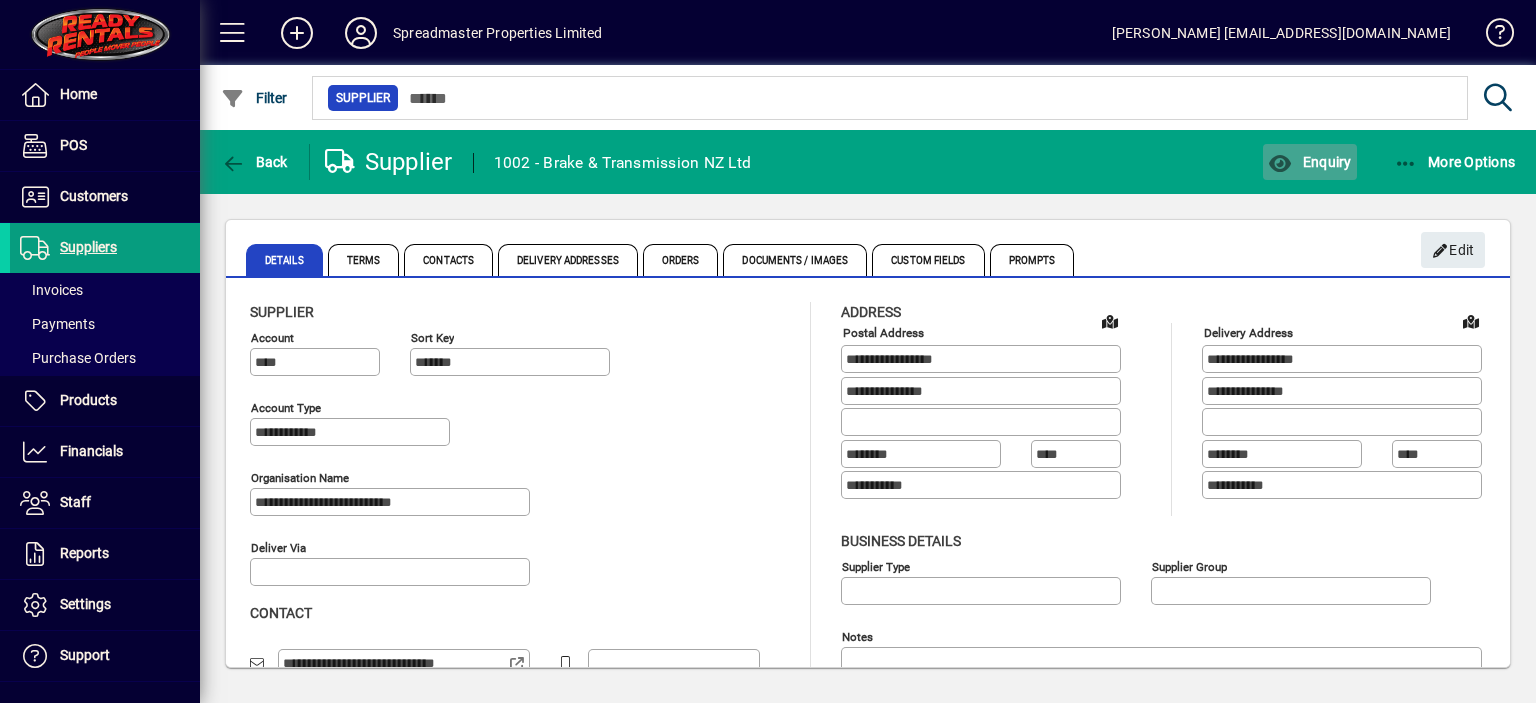 click on "Enquiry" 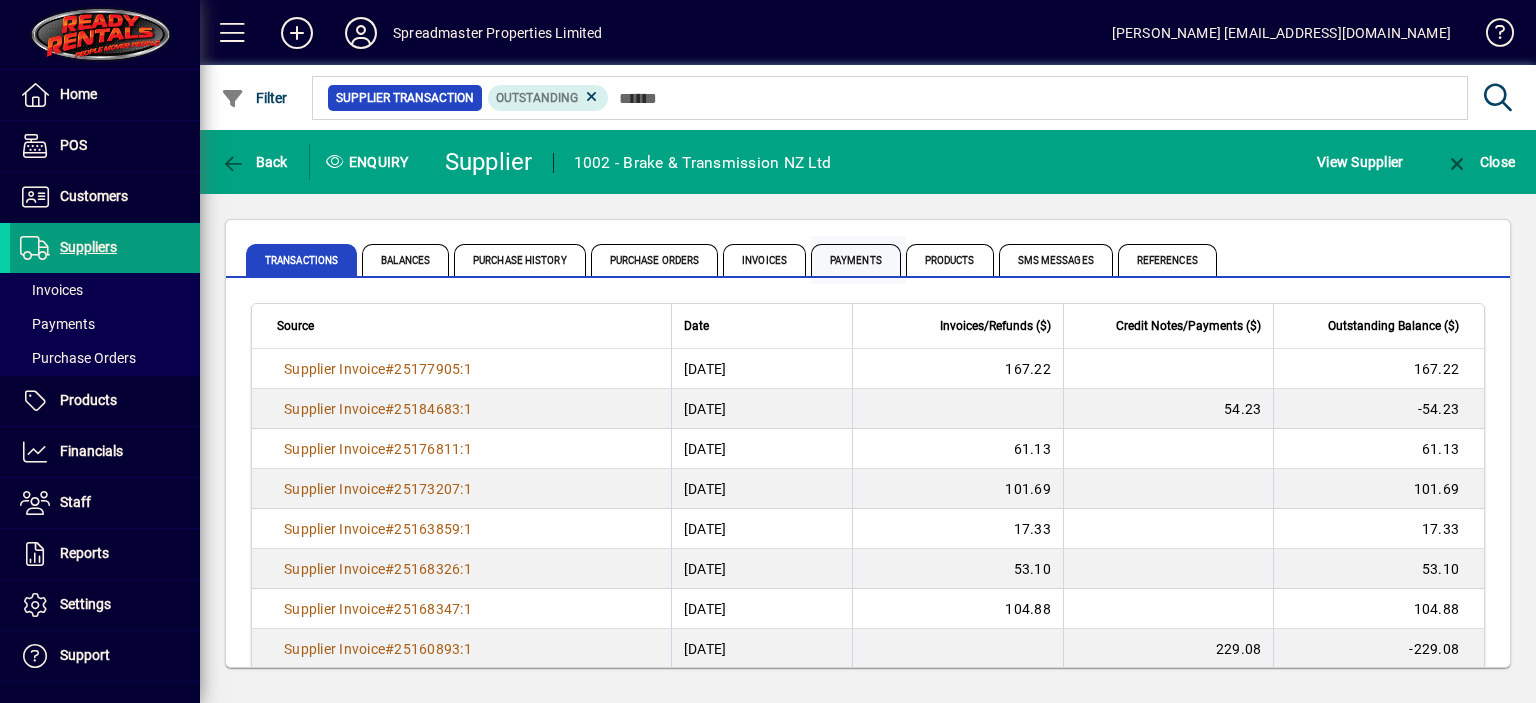 click on "Payments" at bounding box center (856, 260) 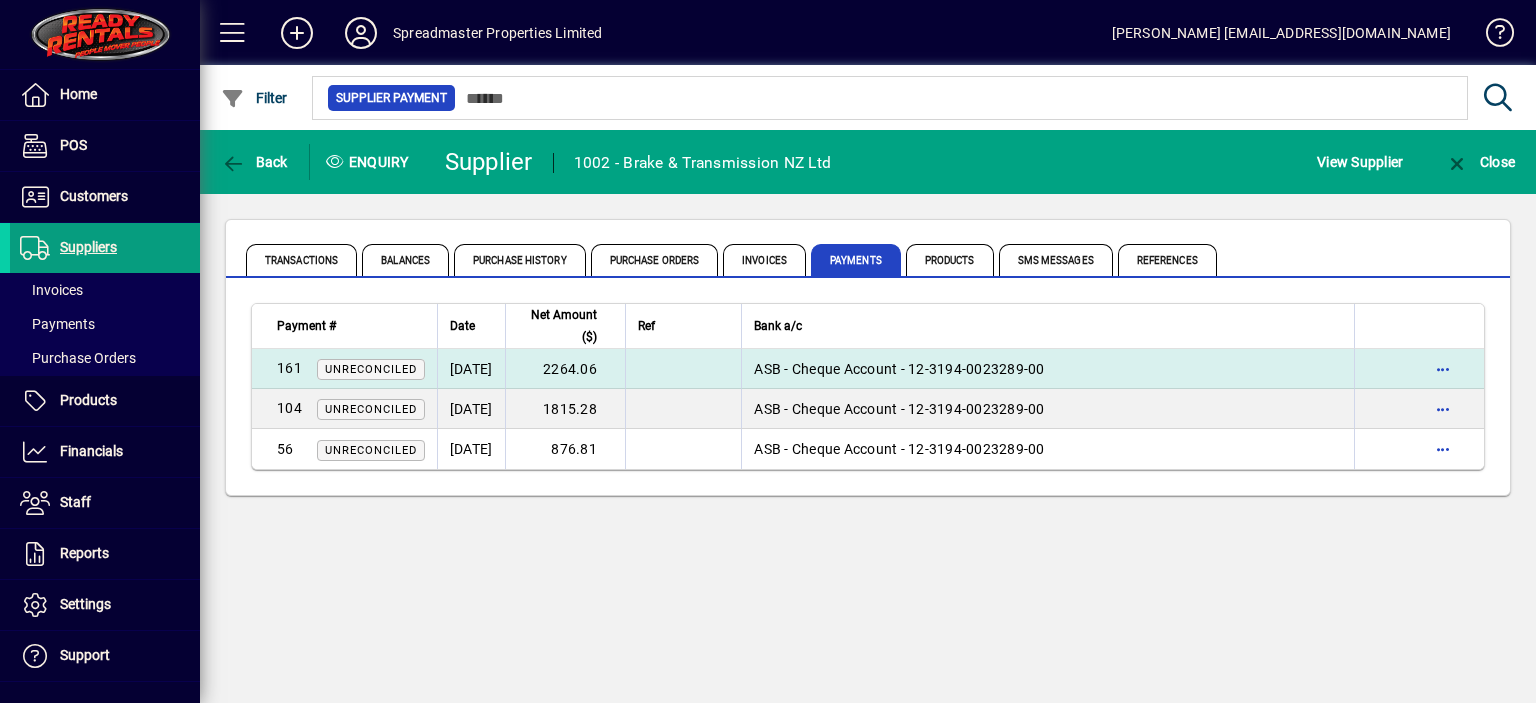 click on "[DATE]" at bounding box center [471, 369] 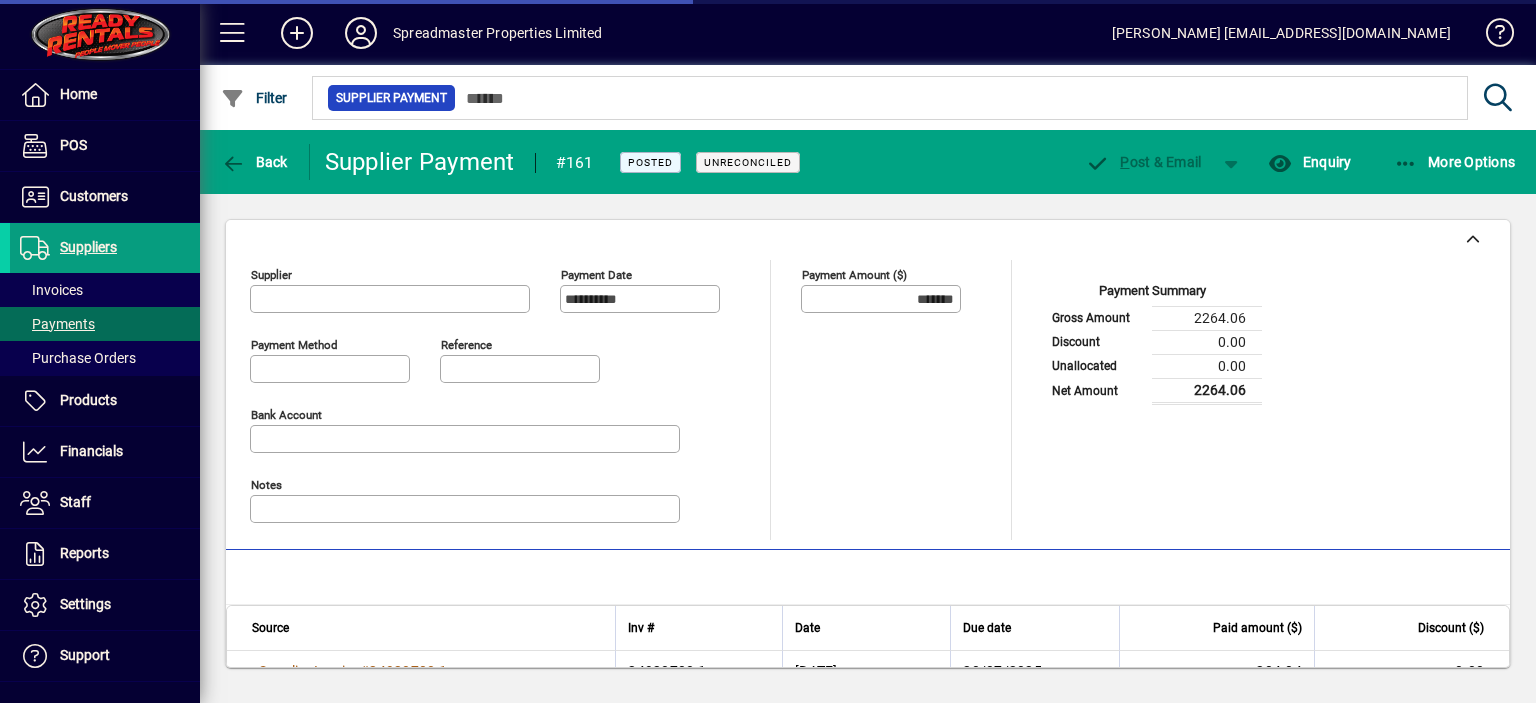 type on "**********" 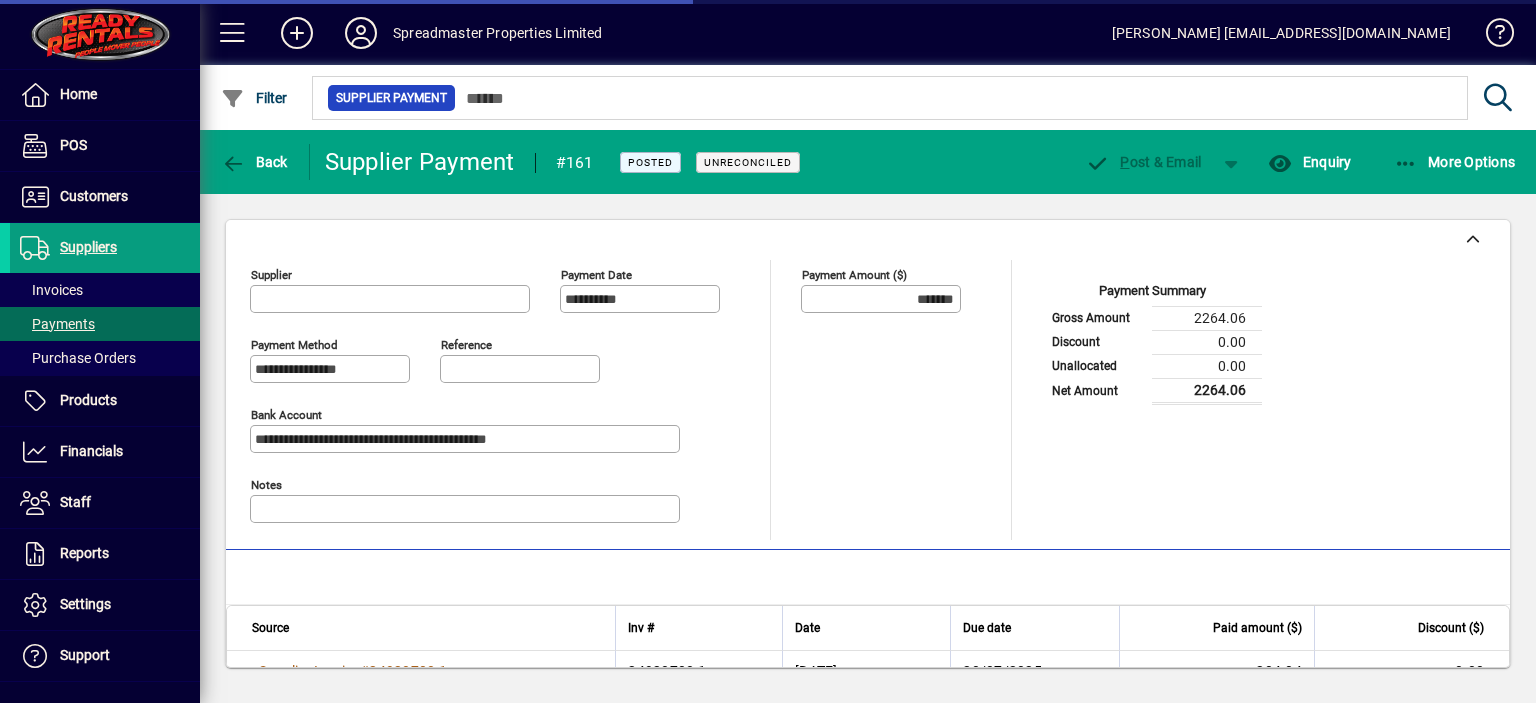 type on "**********" 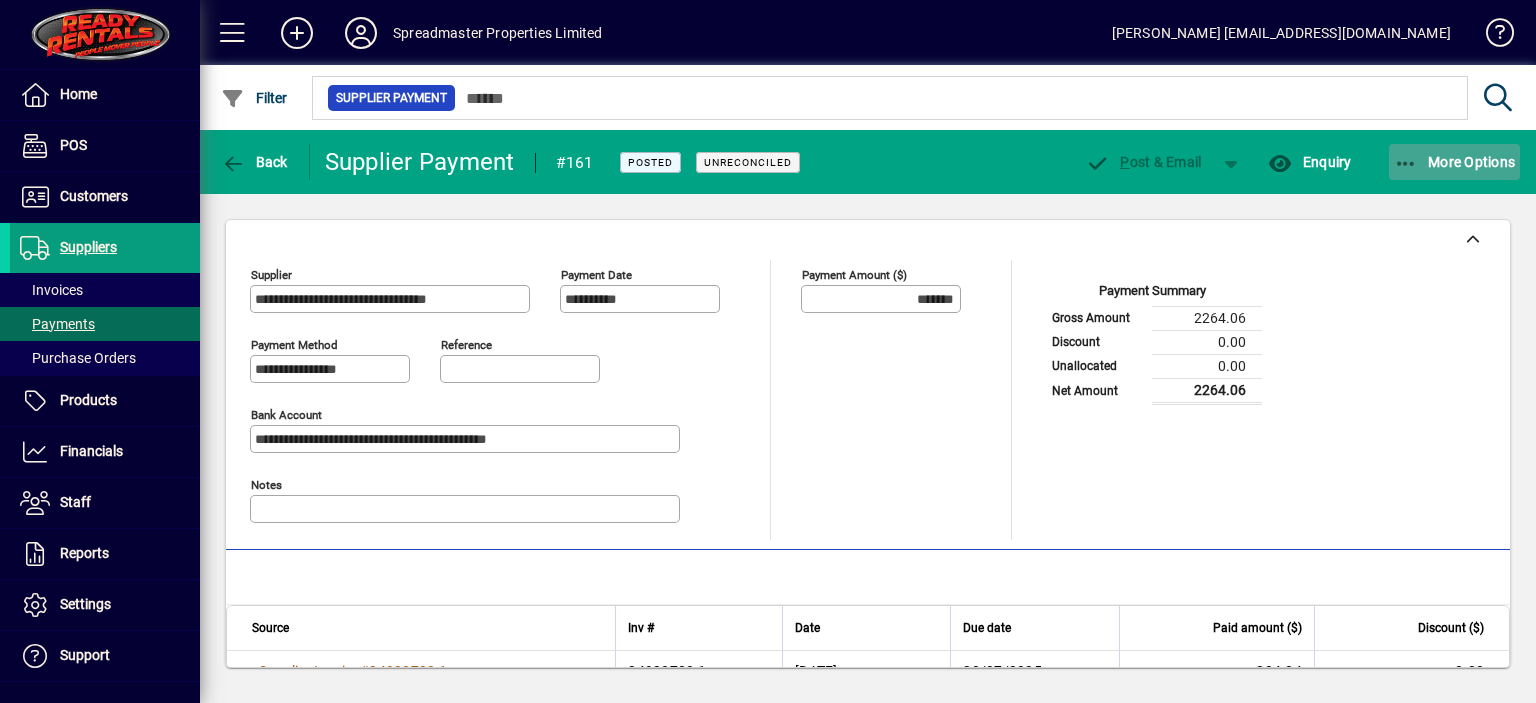 click on "More Options" 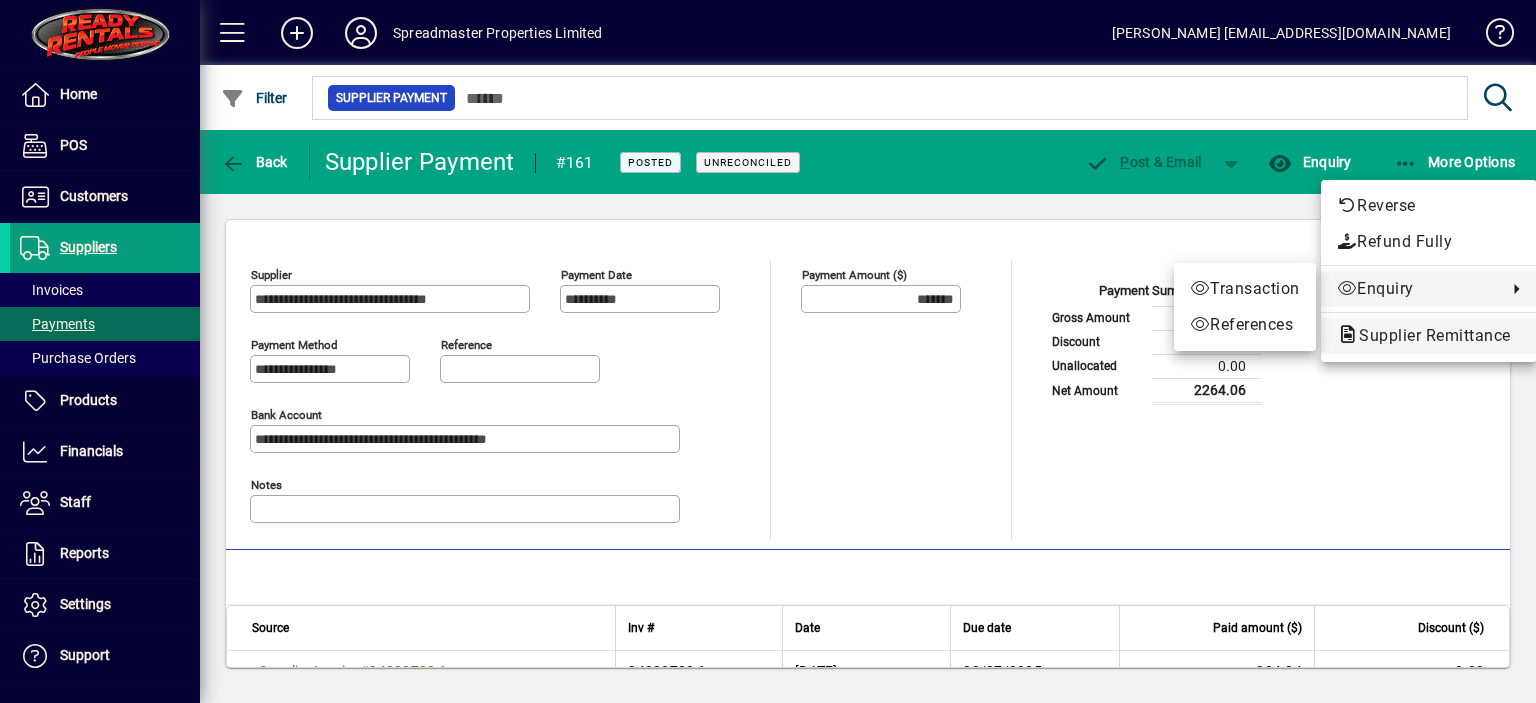 click on "Supplier Remittance" 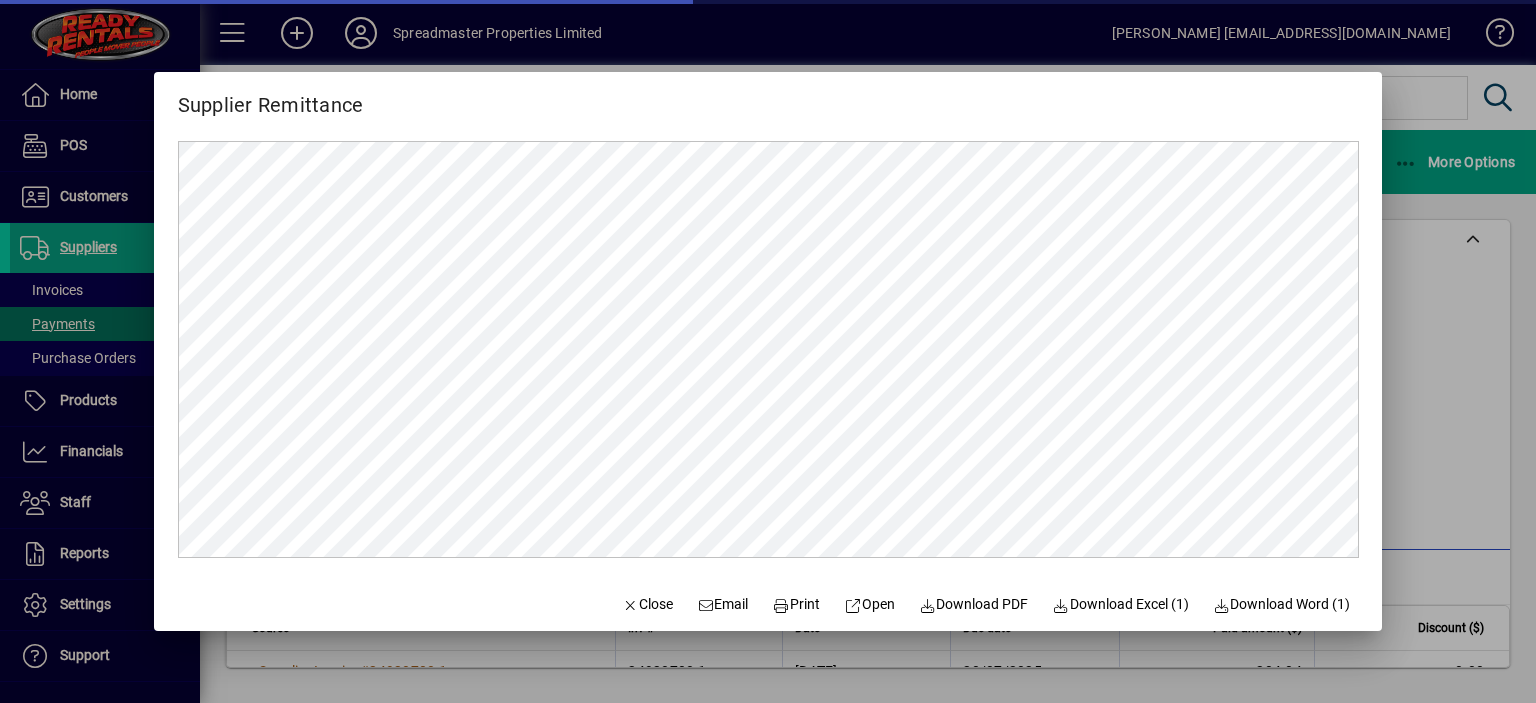 scroll, scrollTop: 0, scrollLeft: 0, axis: both 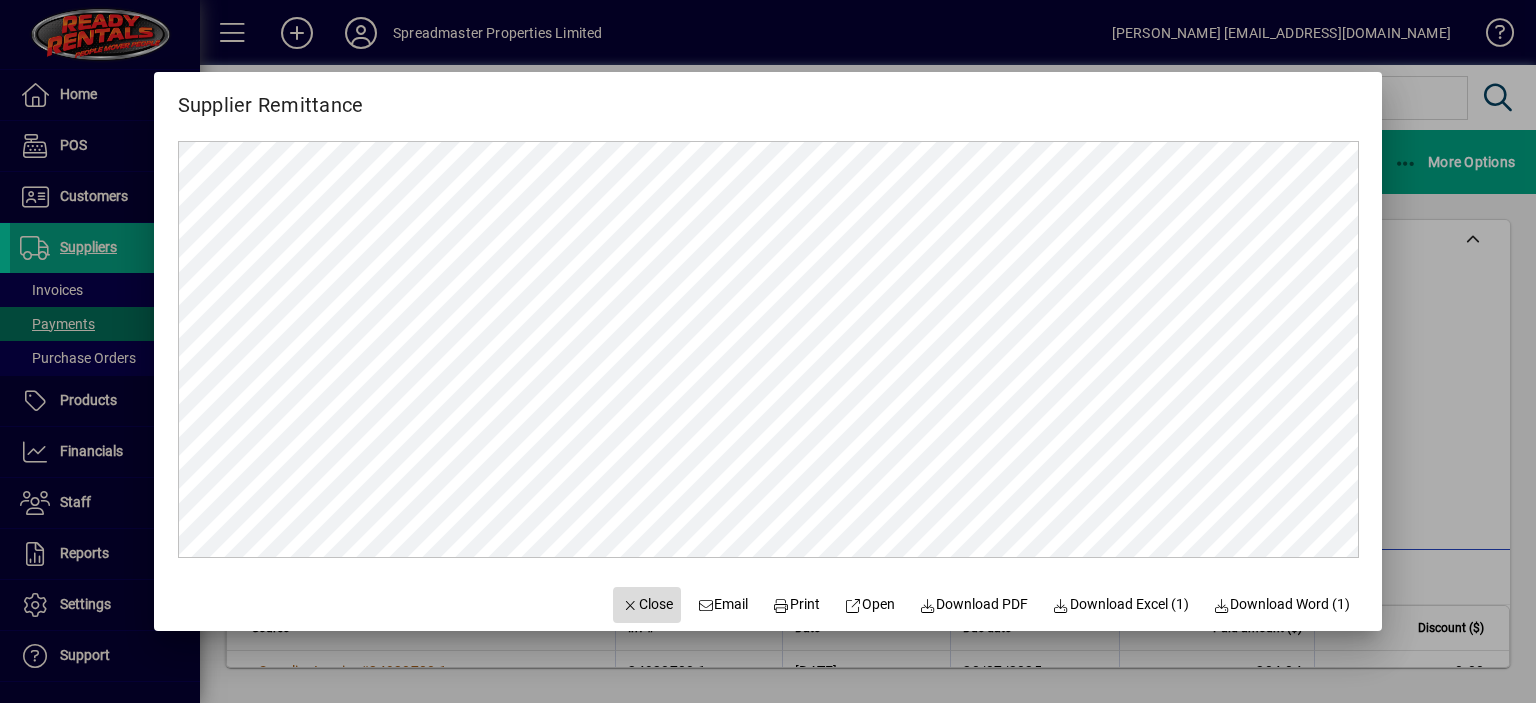 click on "Close" 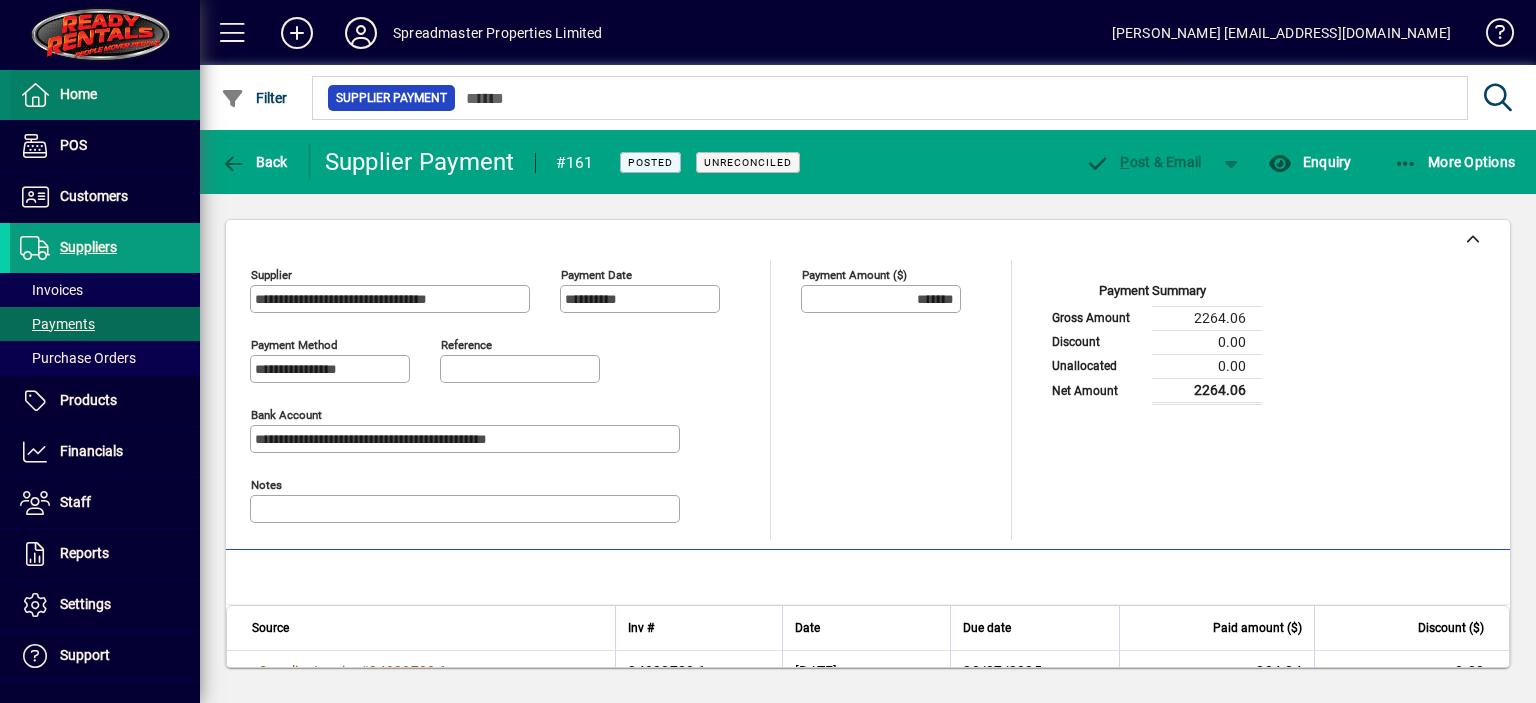 click on "Home" at bounding box center [78, 94] 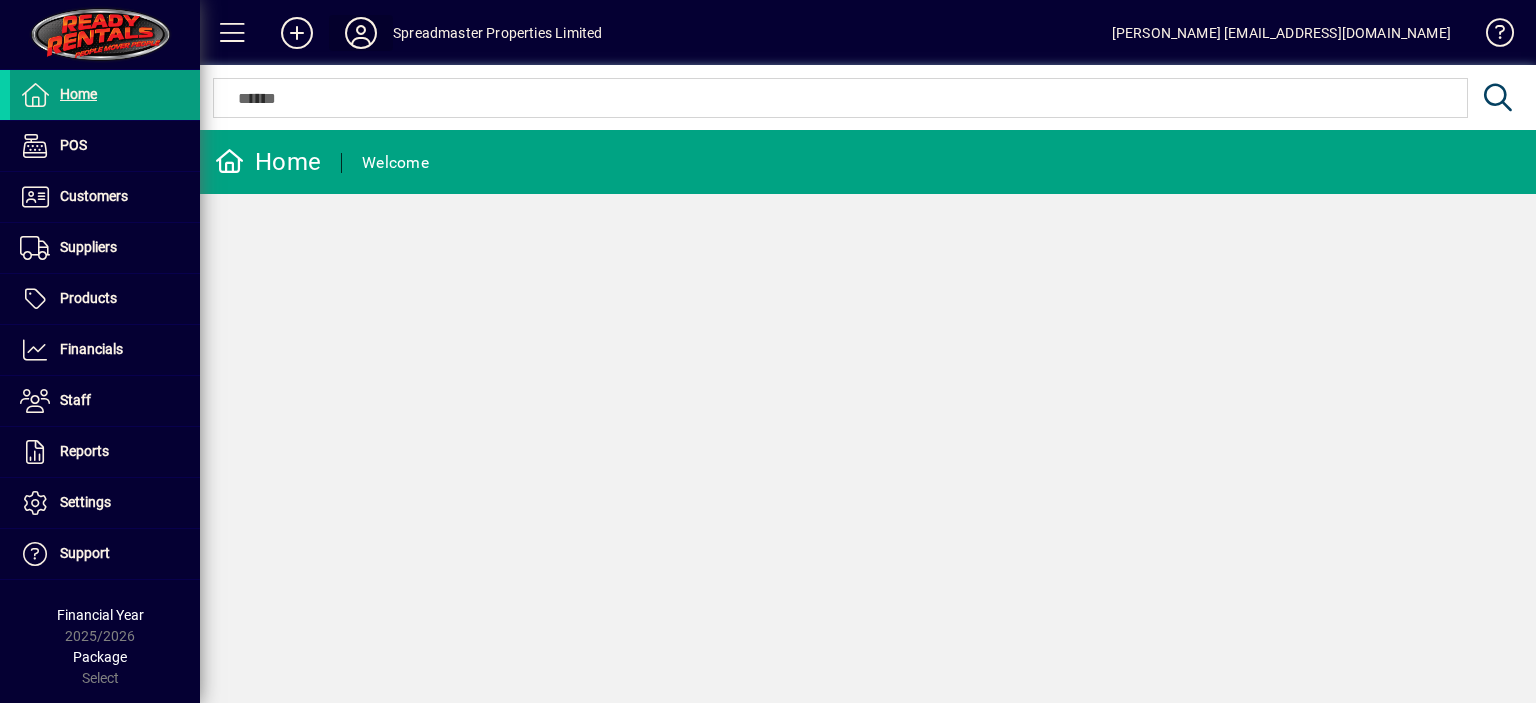 click 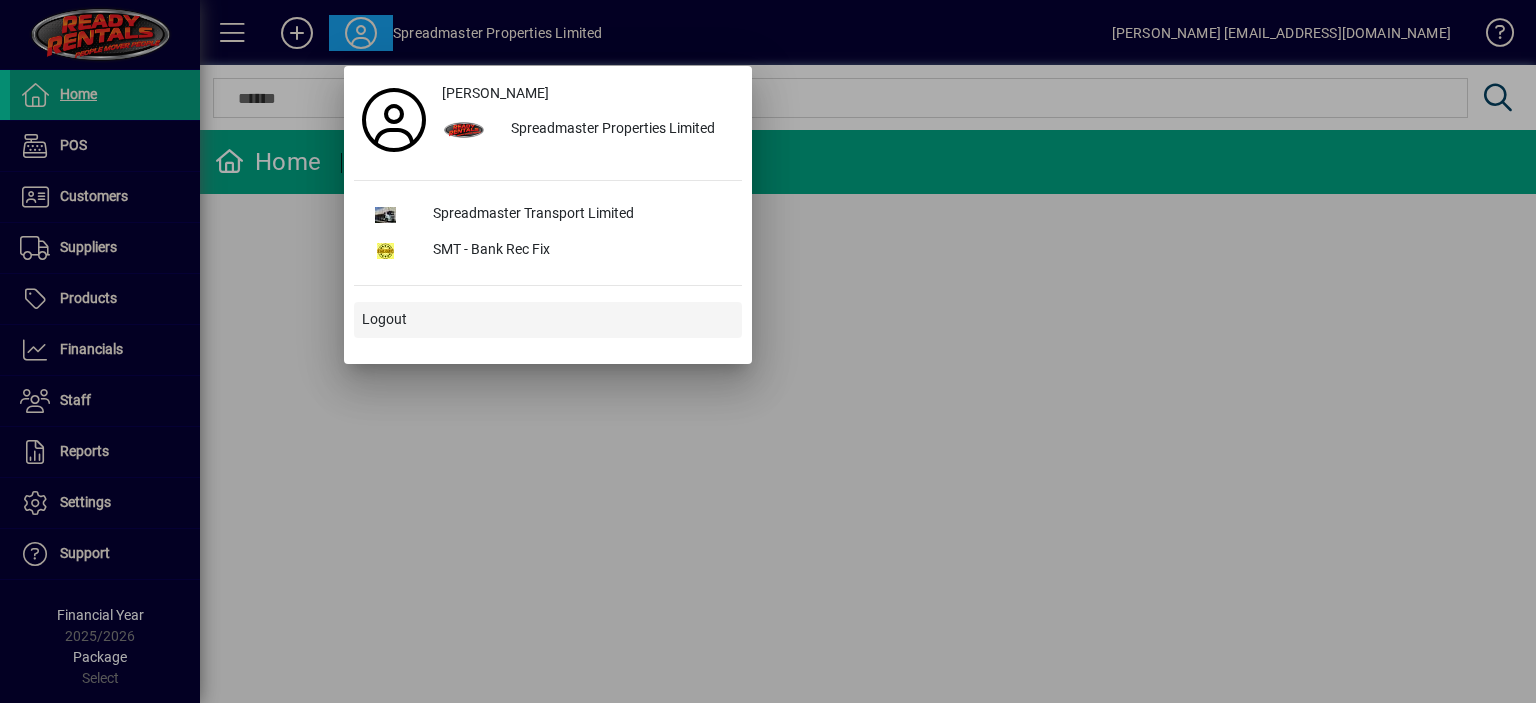 click on "Logout" at bounding box center (384, 319) 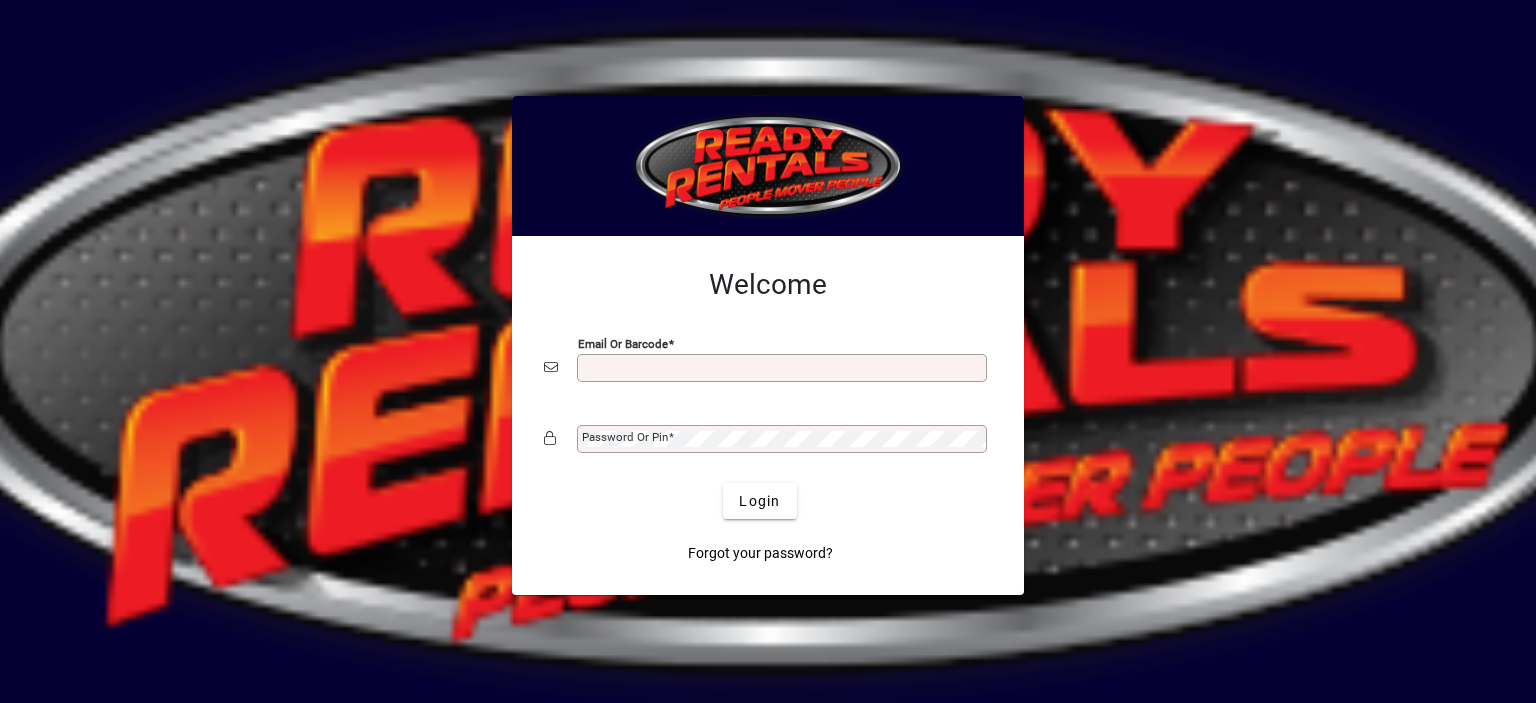 scroll, scrollTop: 0, scrollLeft: 0, axis: both 